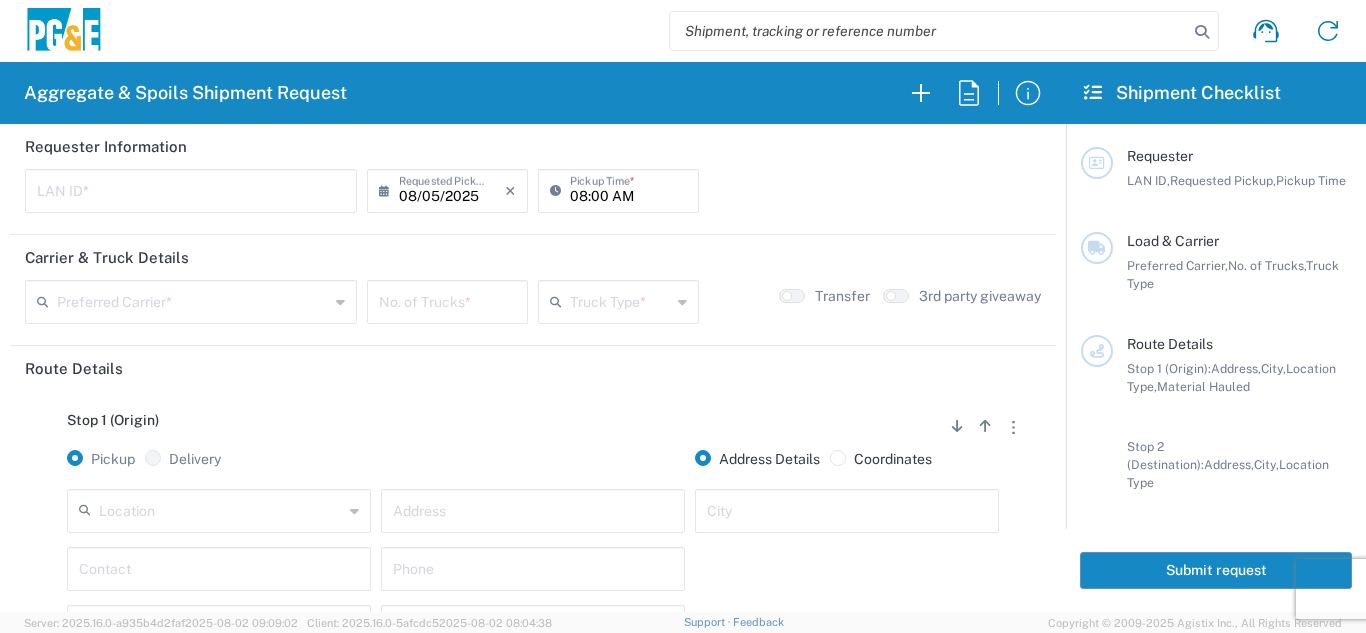 scroll, scrollTop: 0, scrollLeft: 0, axis: both 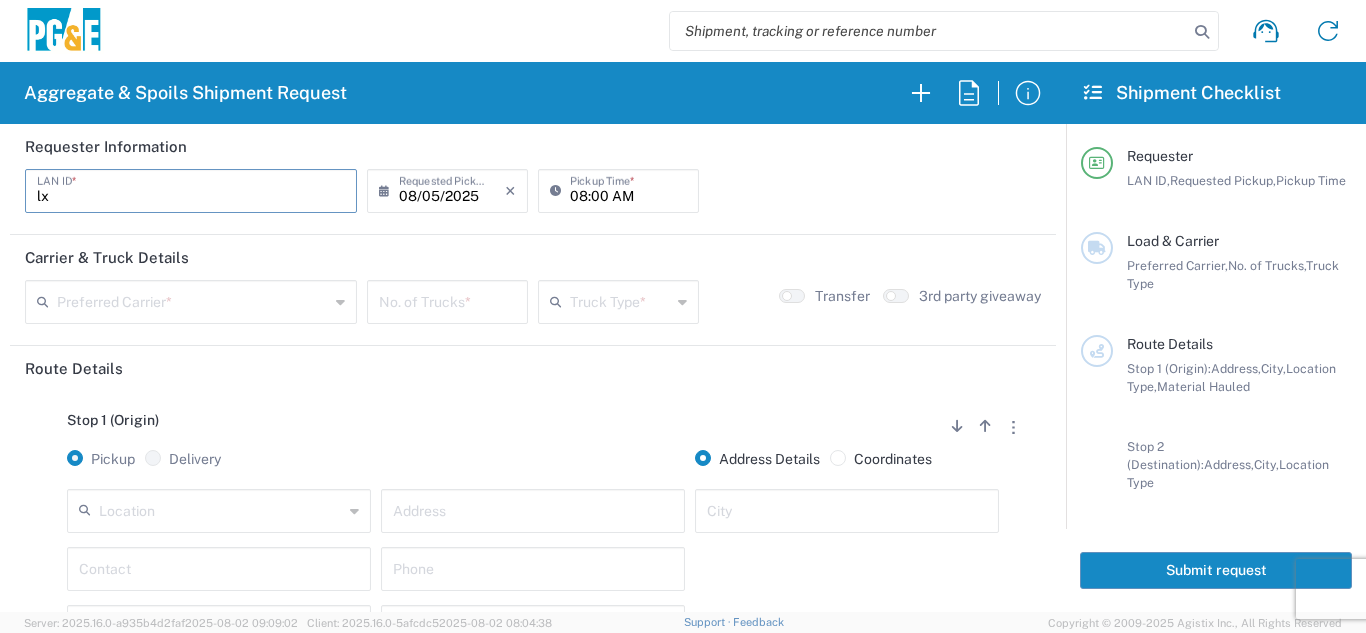 drag, startPoint x: 65, startPoint y: 203, endPoint x: 0, endPoint y: 198, distance: 65.192024 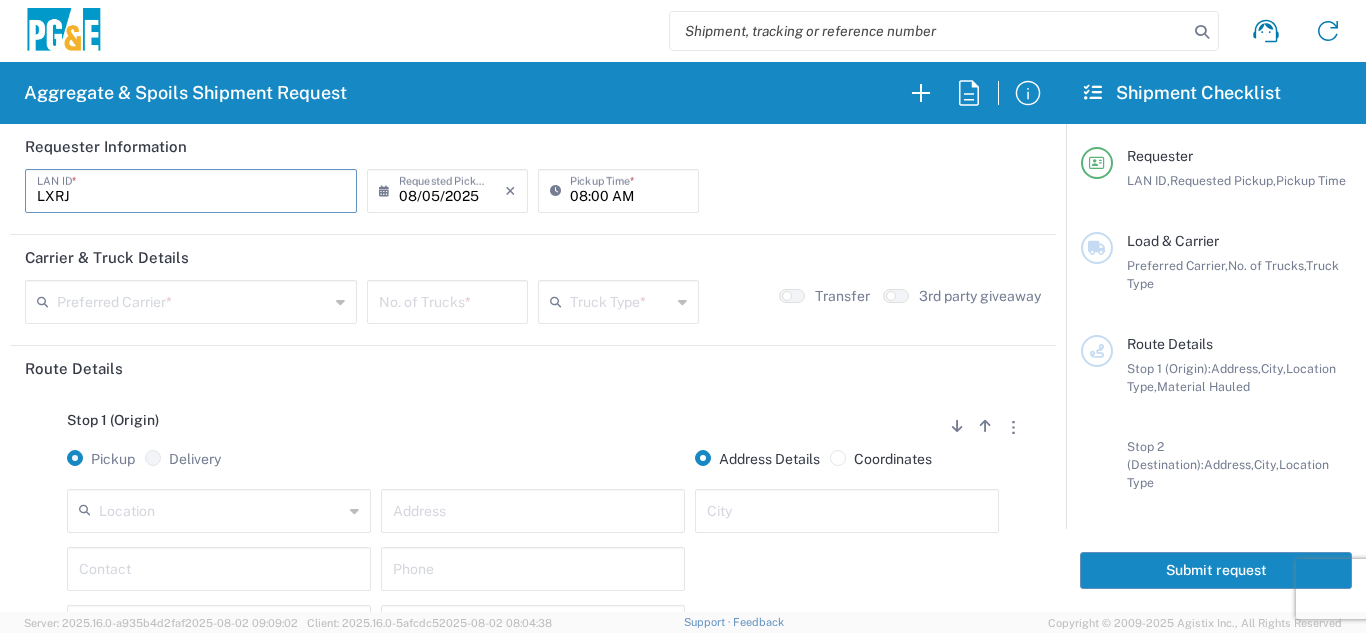 type on "LXRJ" 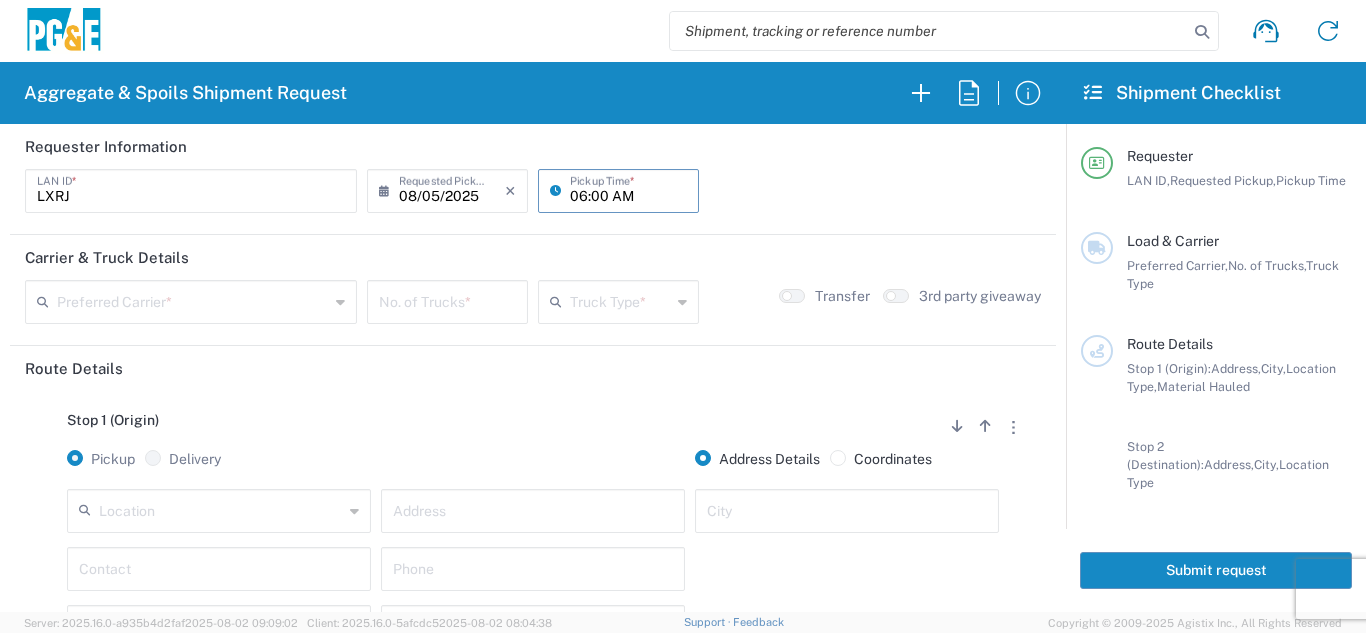type on "06:00 AM" 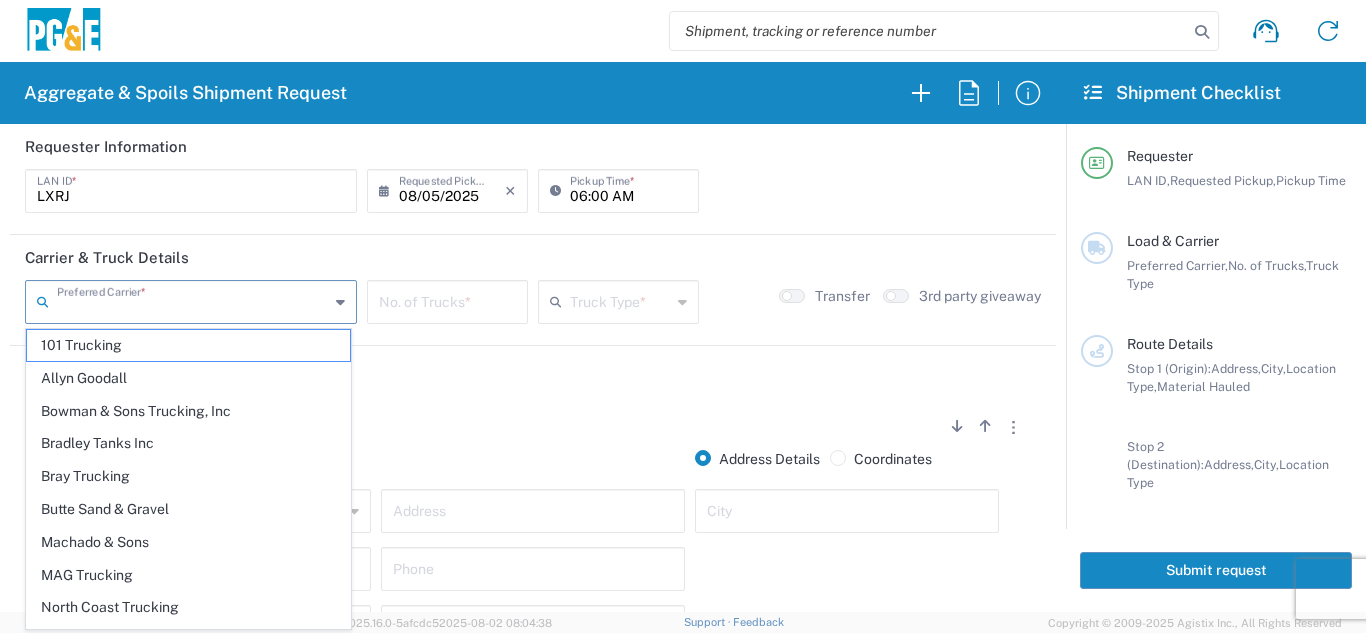 click on "Bray Trucking" 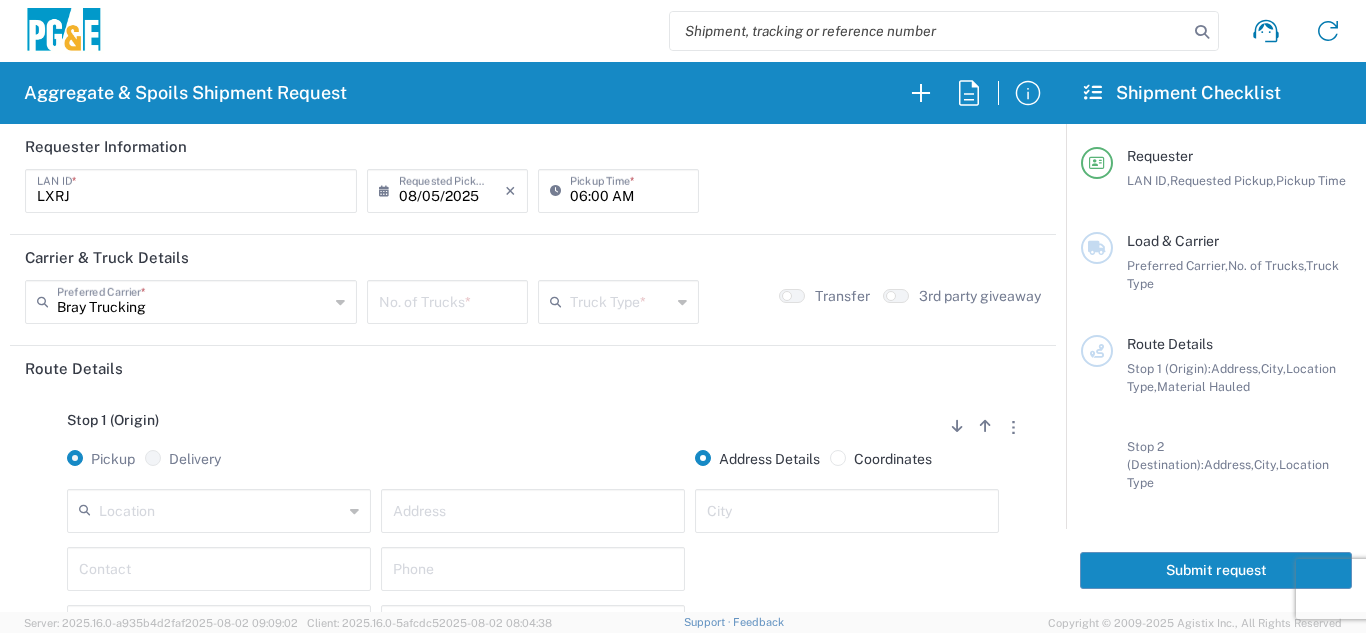 click at bounding box center [447, 300] 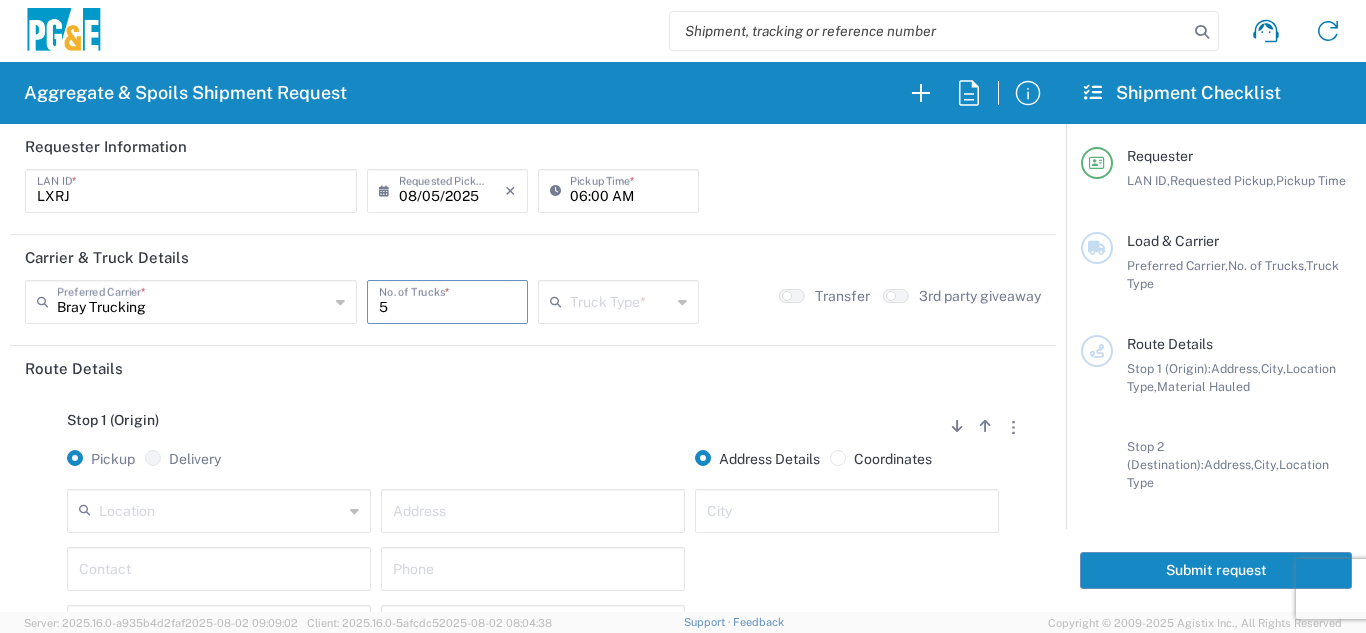 type on "5" 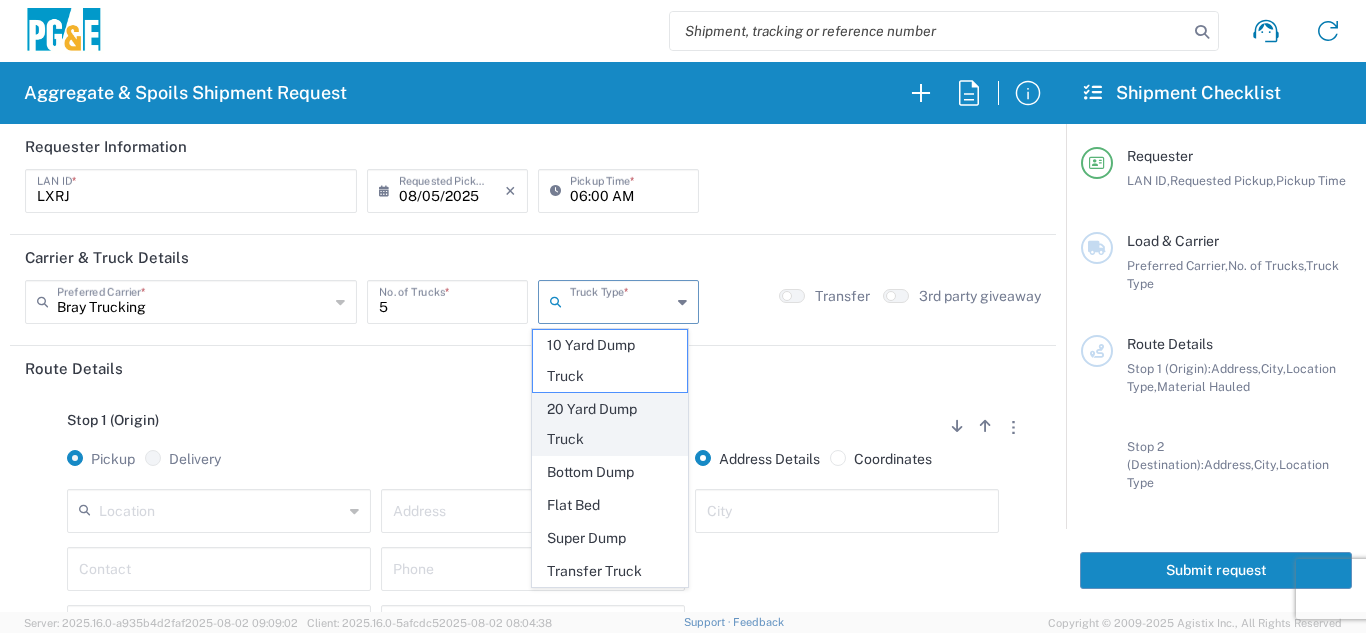 click on "20 Yard Dump Truck" 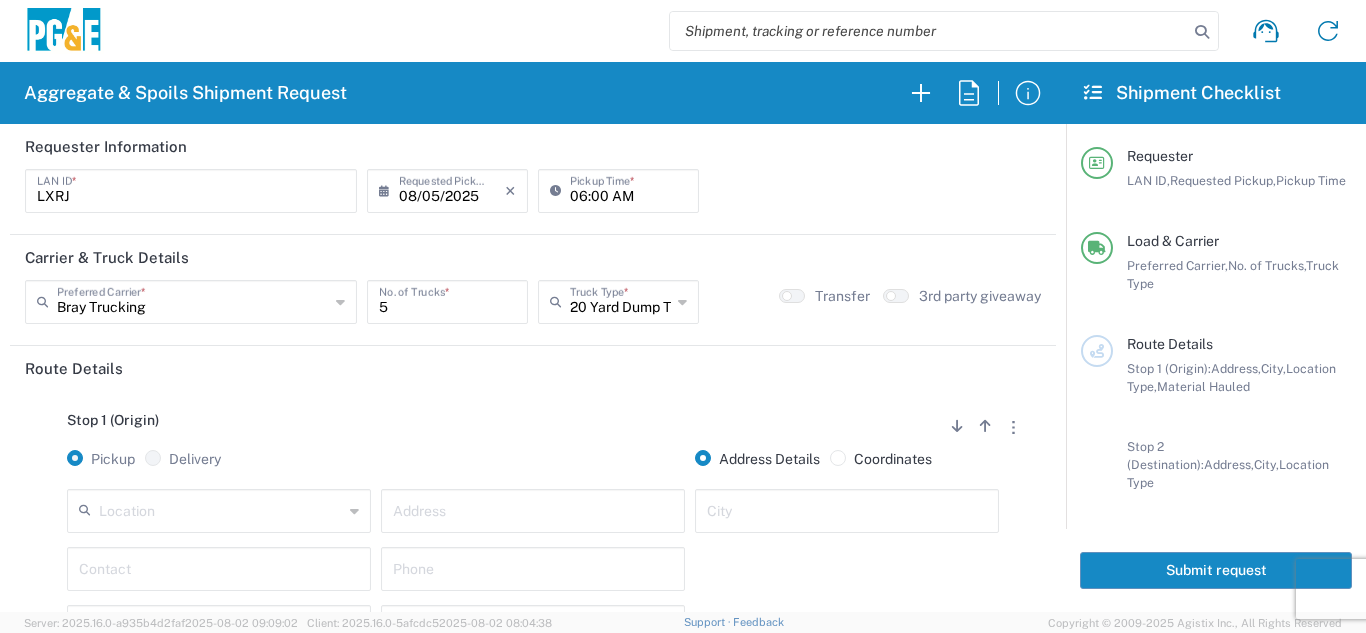 click on "Stop 1 (Origin)
Add Stop Above   Add Stop Below   Remove Stop" 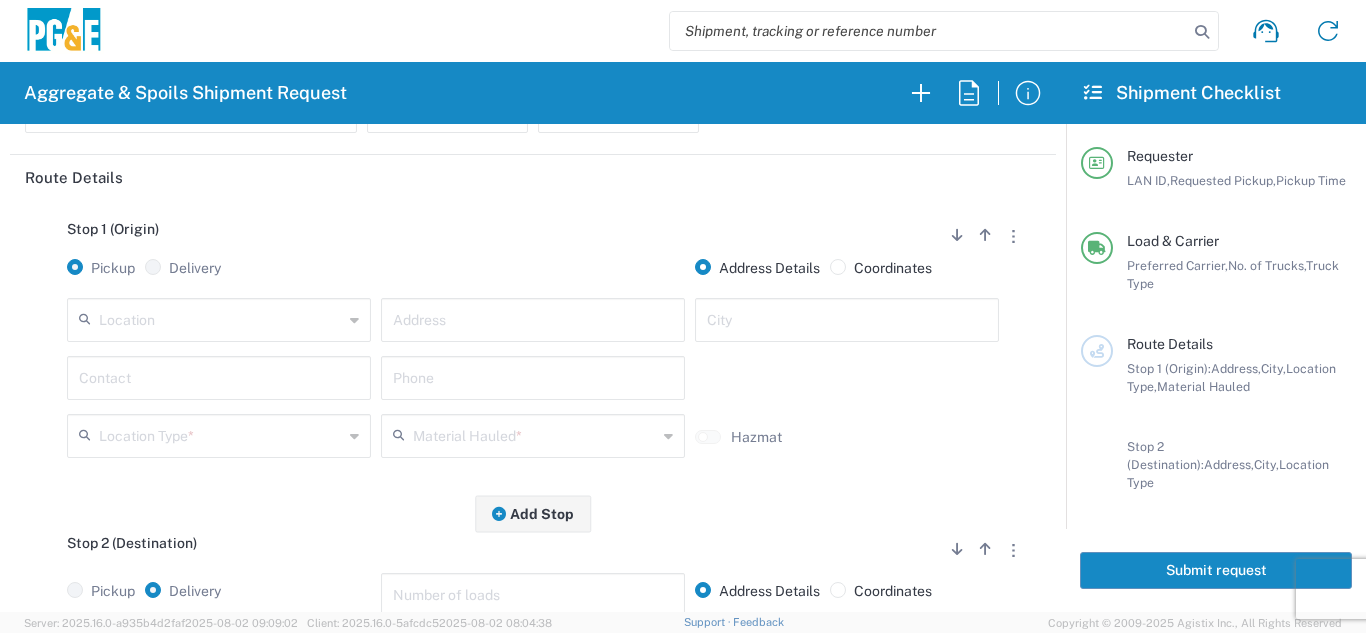 scroll, scrollTop: 200, scrollLeft: 0, axis: vertical 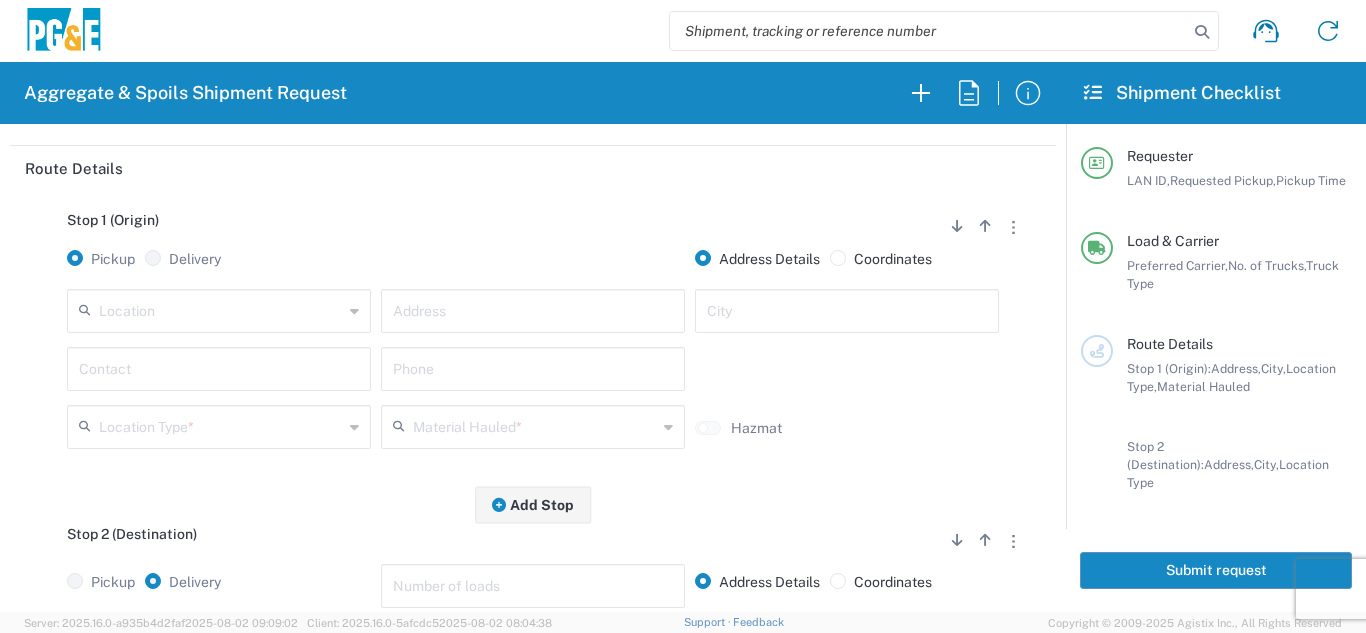 click at bounding box center (221, 309) 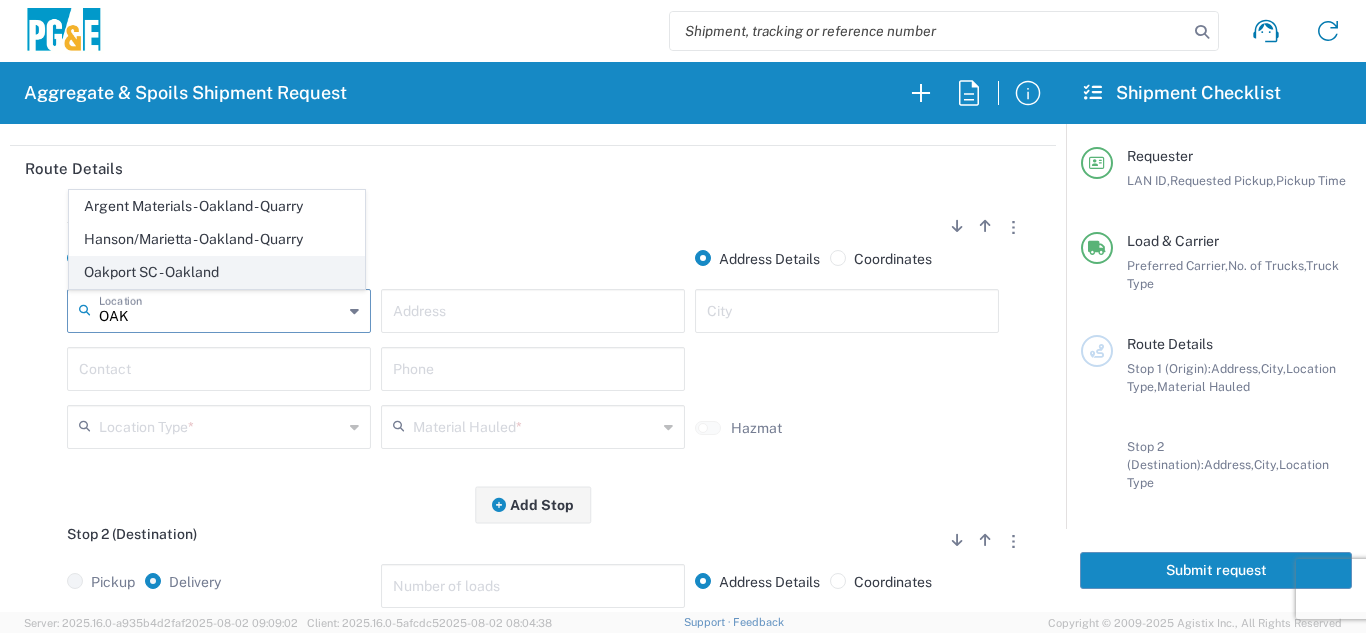 click on "Oakport SC - Oakland" 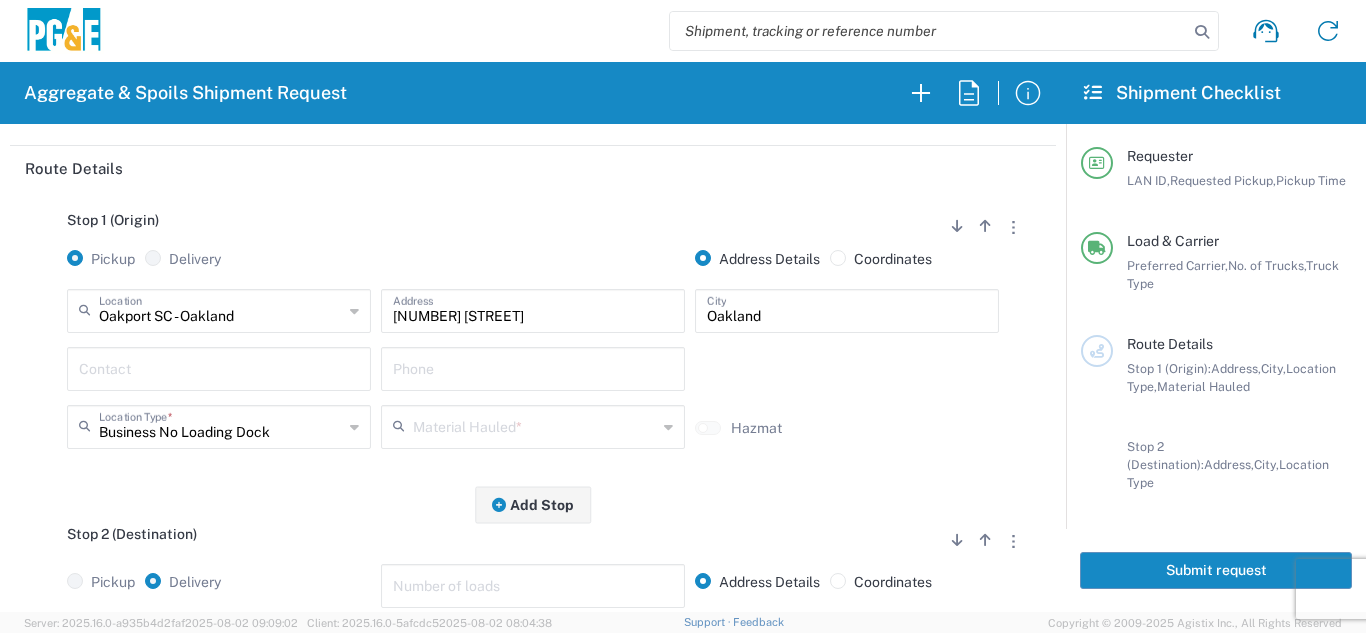 click at bounding box center (219, 367) 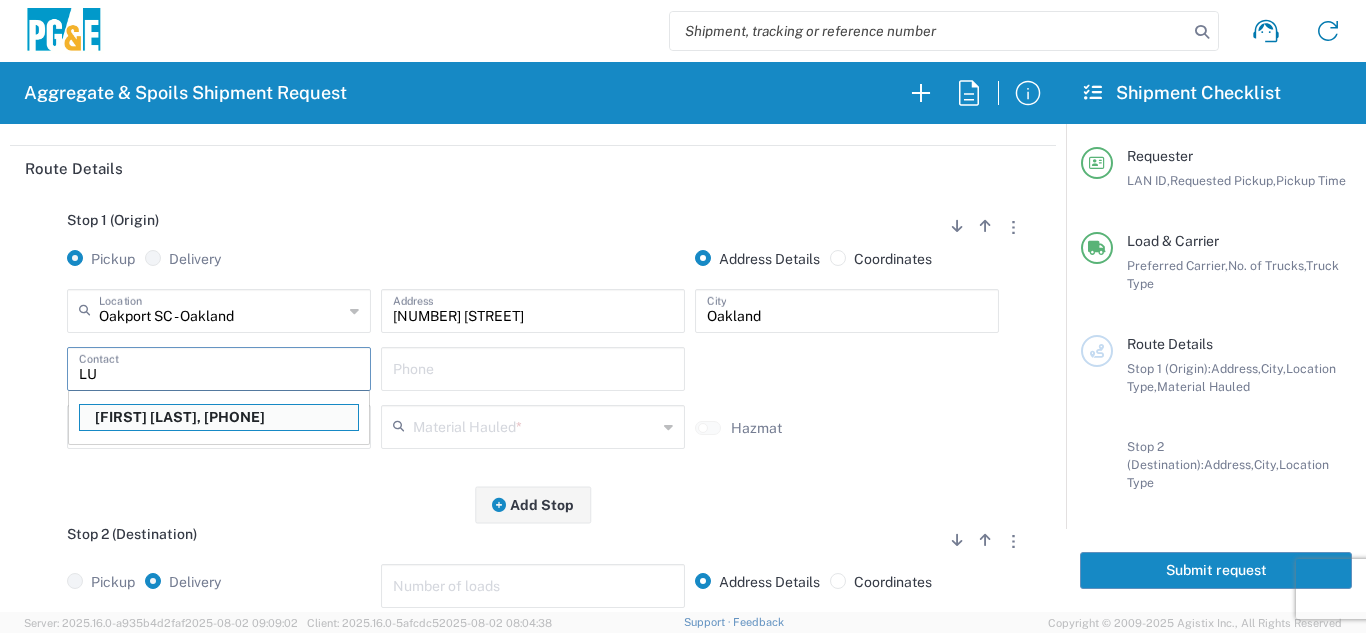 type on "L" 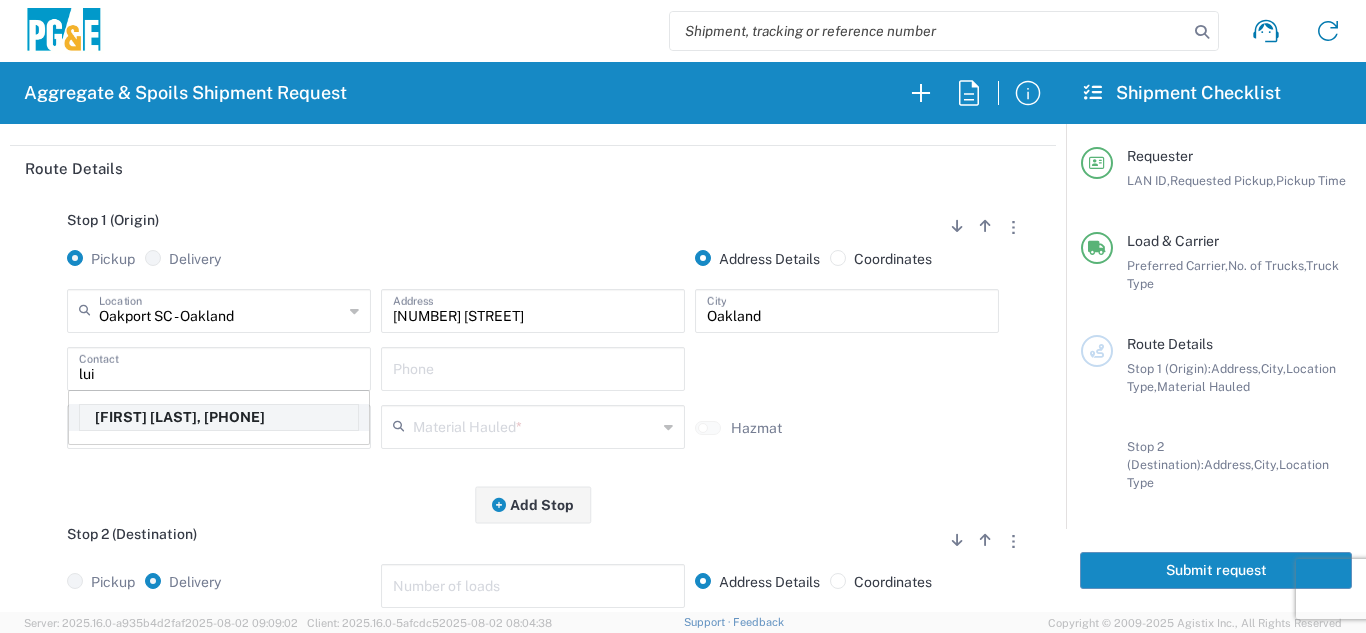 click on "[FIRST] [LAST], [PHONE]" at bounding box center [219, 417] 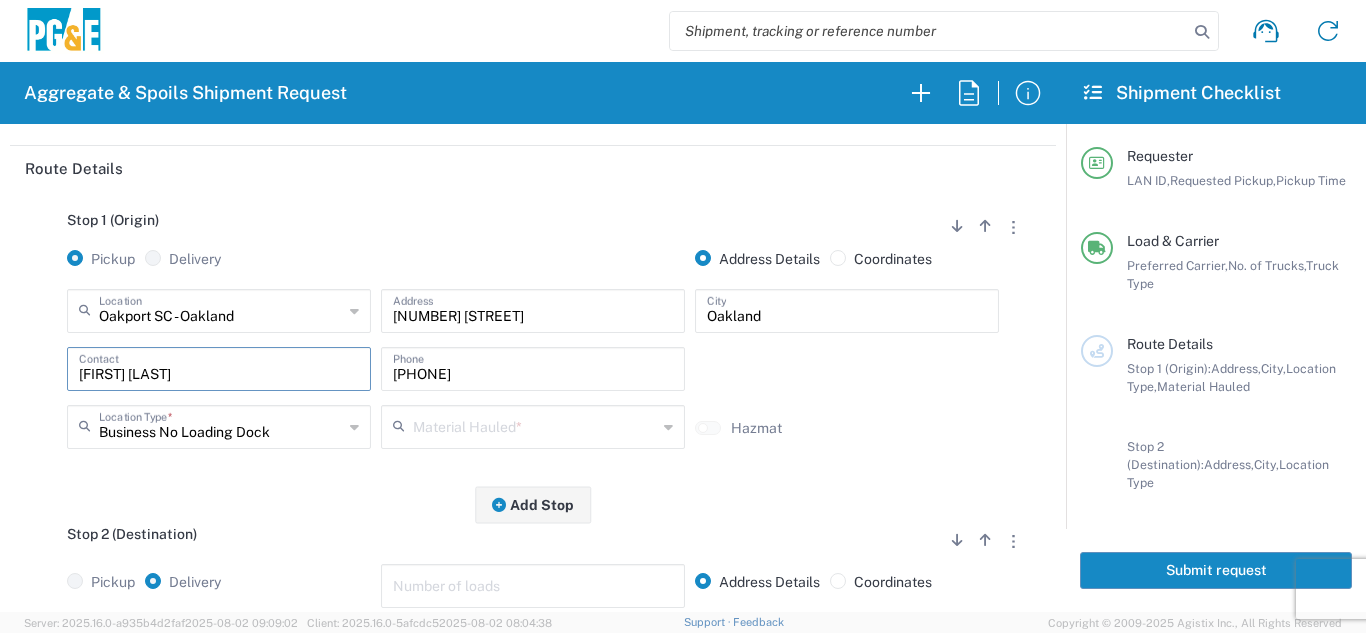 click 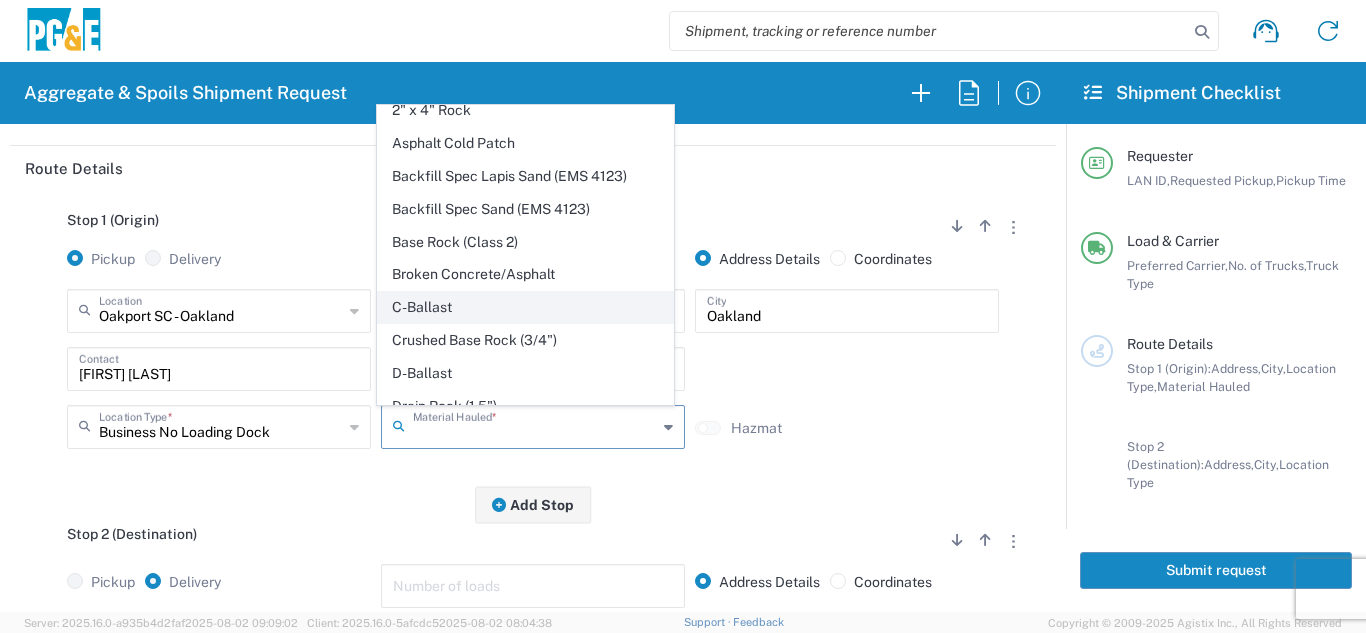 scroll, scrollTop: 300, scrollLeft: 0, axis: vertical 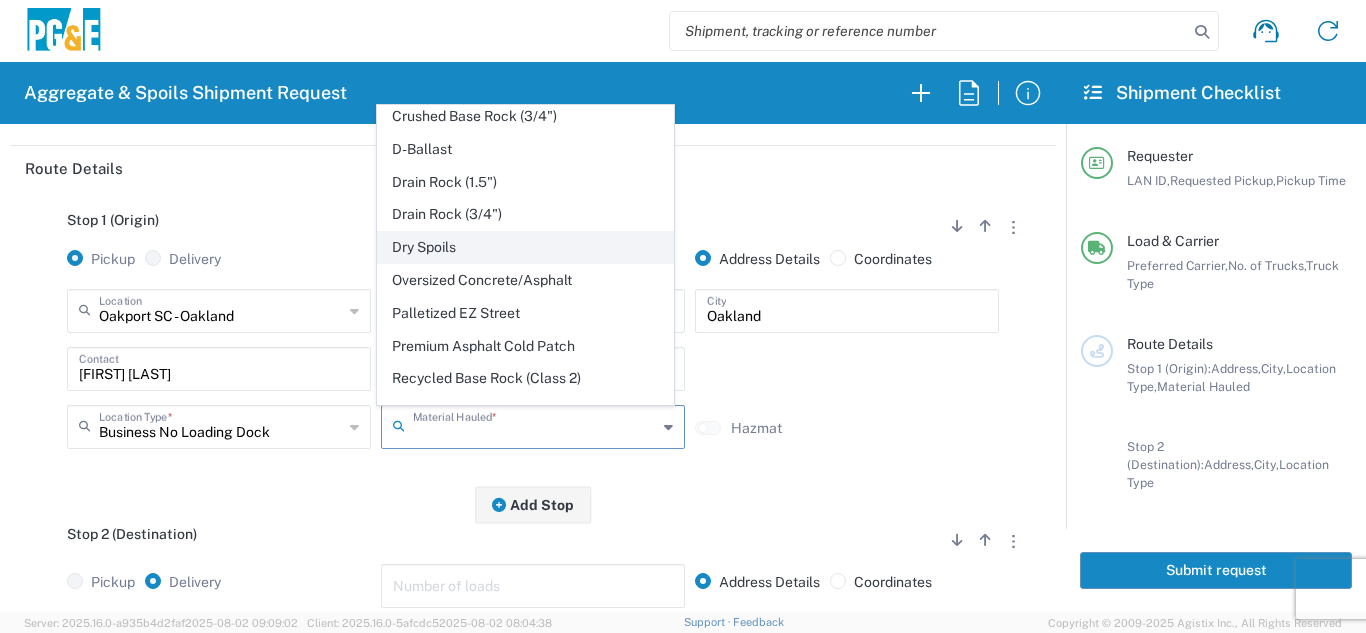 click on "Dry Spoils" 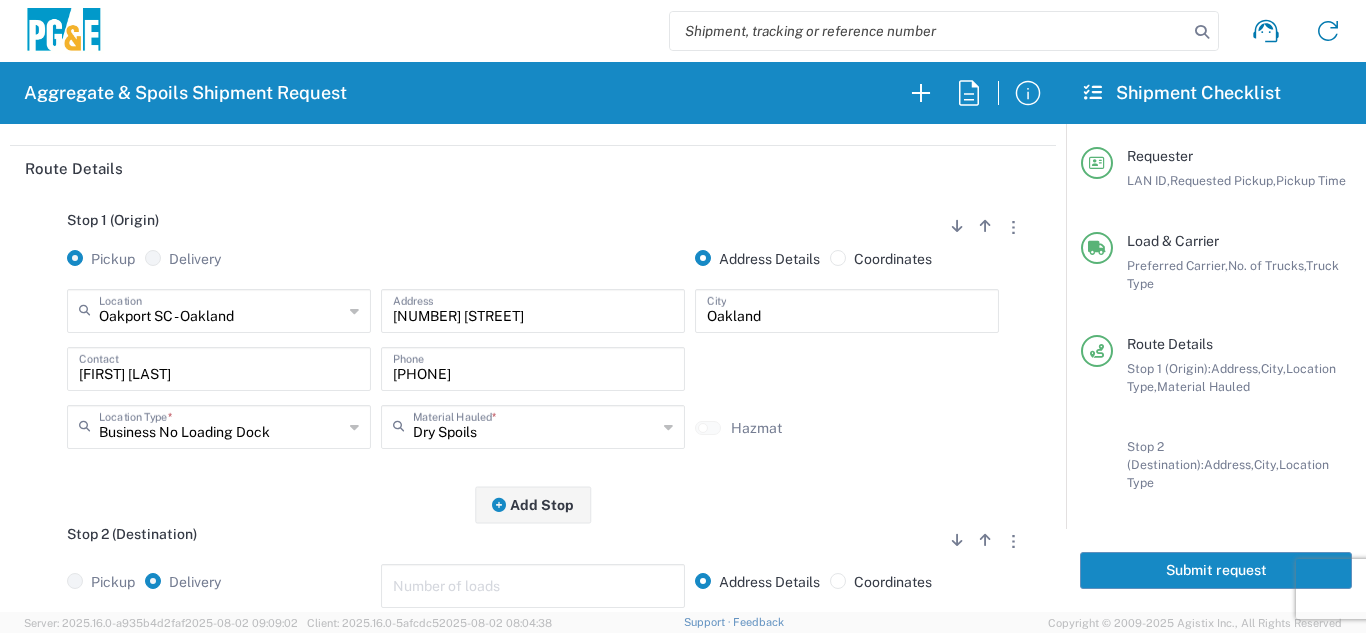 click on "Stop 2 (Destination)
Add Stop Above   Add Stop Below   Remove Stop   Pickup   Delivery   Number of loads   Address Details   Coordinates   Location  17300 East Jahant Rd - Quarry 7/11 Materials - Chico - Quarry 7/11 Materials - Ridgecrest - Quarry Acampo Airport - Santa Rosa Altamont Landfill - Livermore American Canyon Anderson Landfill - Waste Management Landfill Class II Antioch Building Materials Antioch SC Argent Materials - Oakland - Quarry Auburn Auburn HUB Yard Auburn SC Avenal Regional Landfill Bakersfield SC Bakersfield Sub Bangor Rock Quarry Bear River Aggregates - Meadow Vista - Quarry Best Rock Quarry - Barstow Blue Mountain Minerals - Columbia - Quarry Bodean Bowman & Sons Brisbane Recycling Burney SC Butte Sand & Gravel - Sutter - Quarry Calaveras Materials Inc - Merced - Quarry Canyon Rock Co Inc - Forestville - Quarry Carlotta Cedar Avenue Recycling - Fresno - Quarry Cemex - Antioch - Quarry Cemex - Clayton - Quarry Cemex - Clovis - Quarry *" 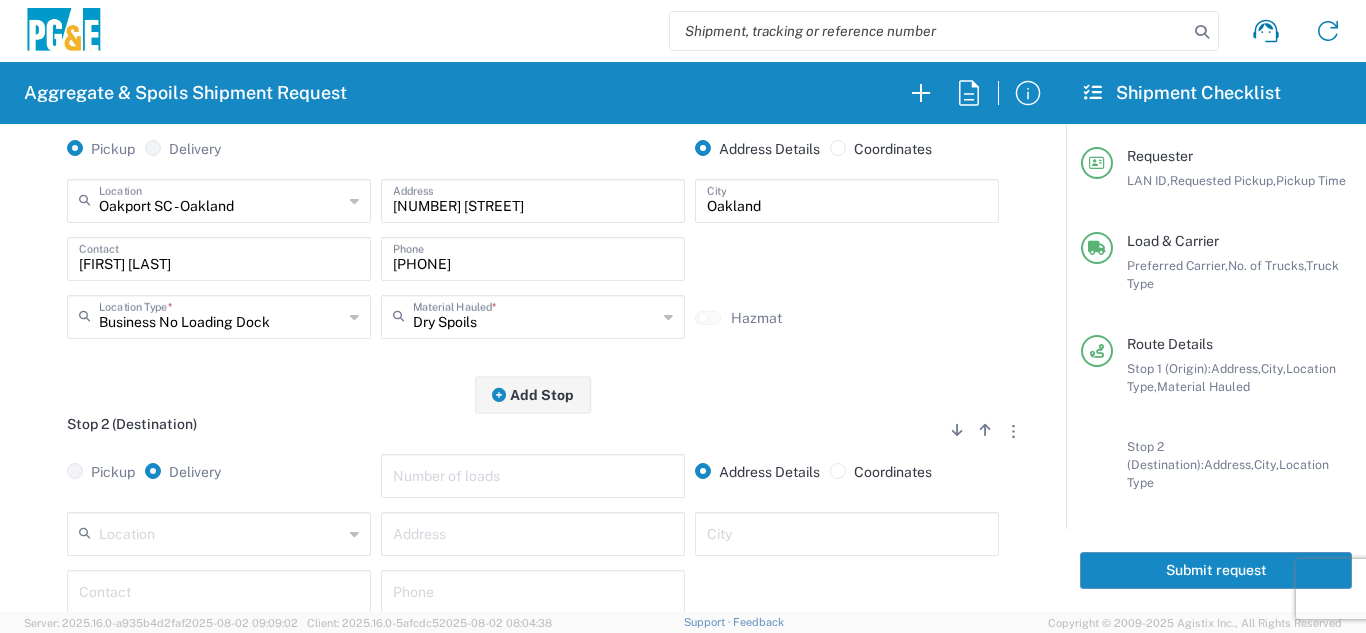 scroll, scrollTop: 500, scrollLeft: 0, axis: vertical 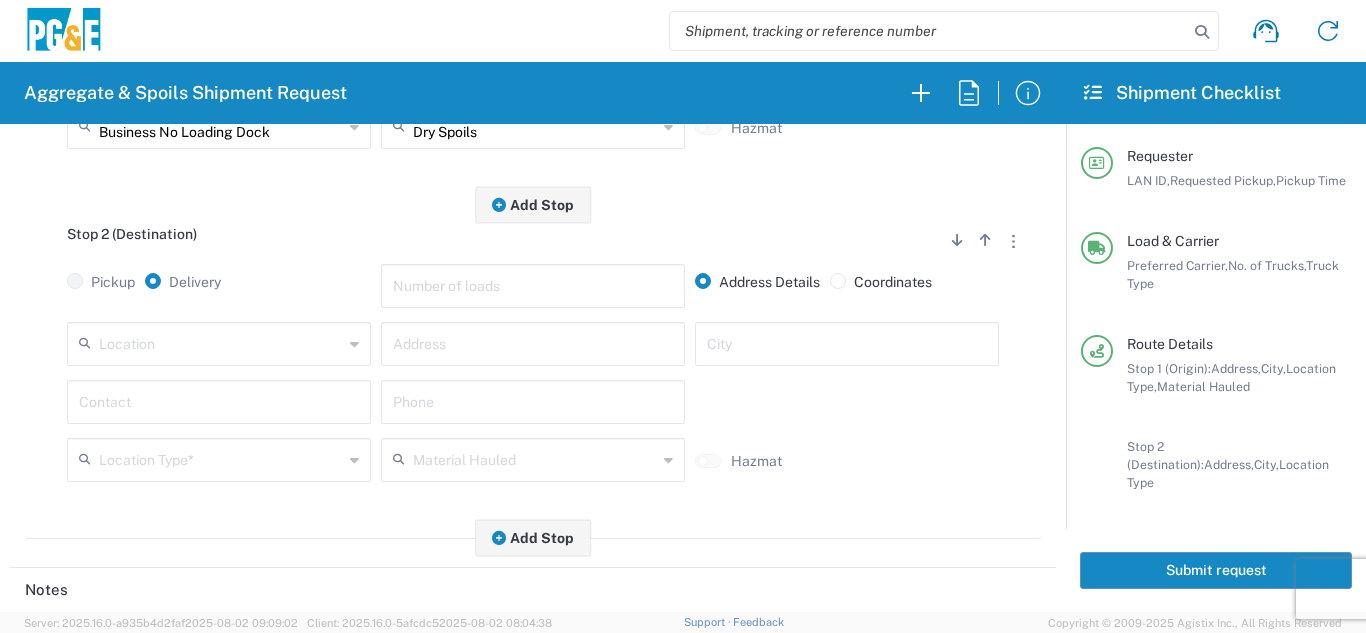 click on "Location" 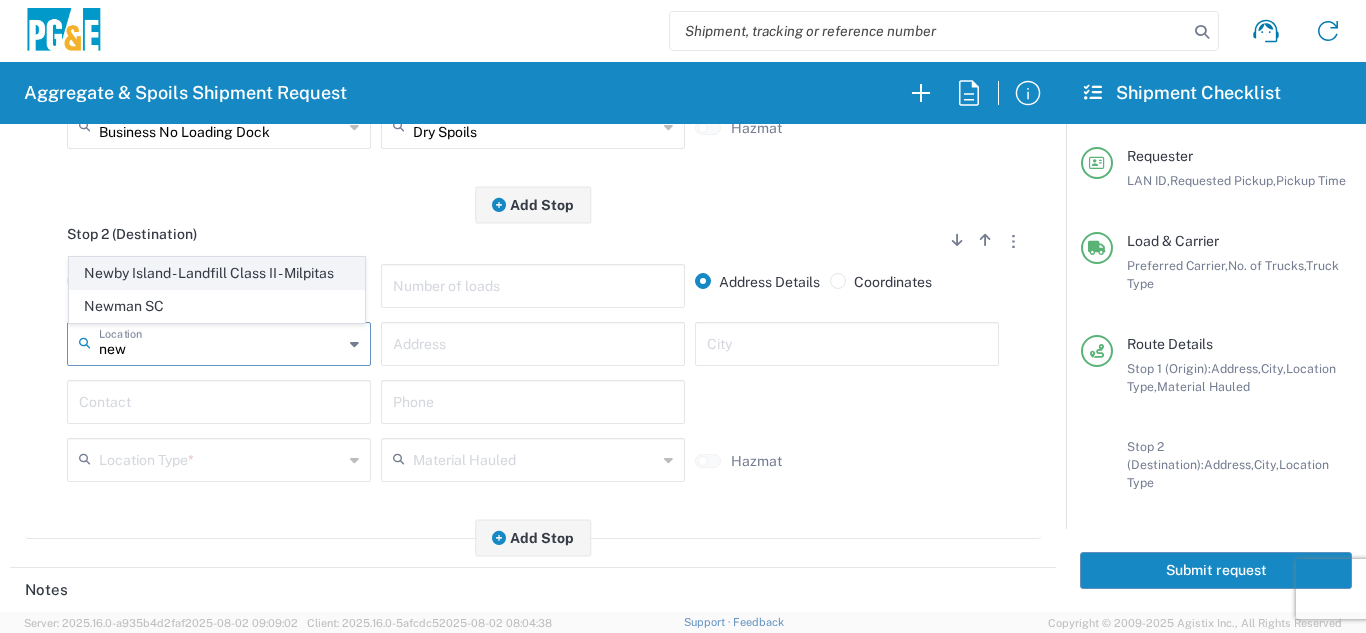 click on "Newby Island - Landfill Class II - Milpitas" 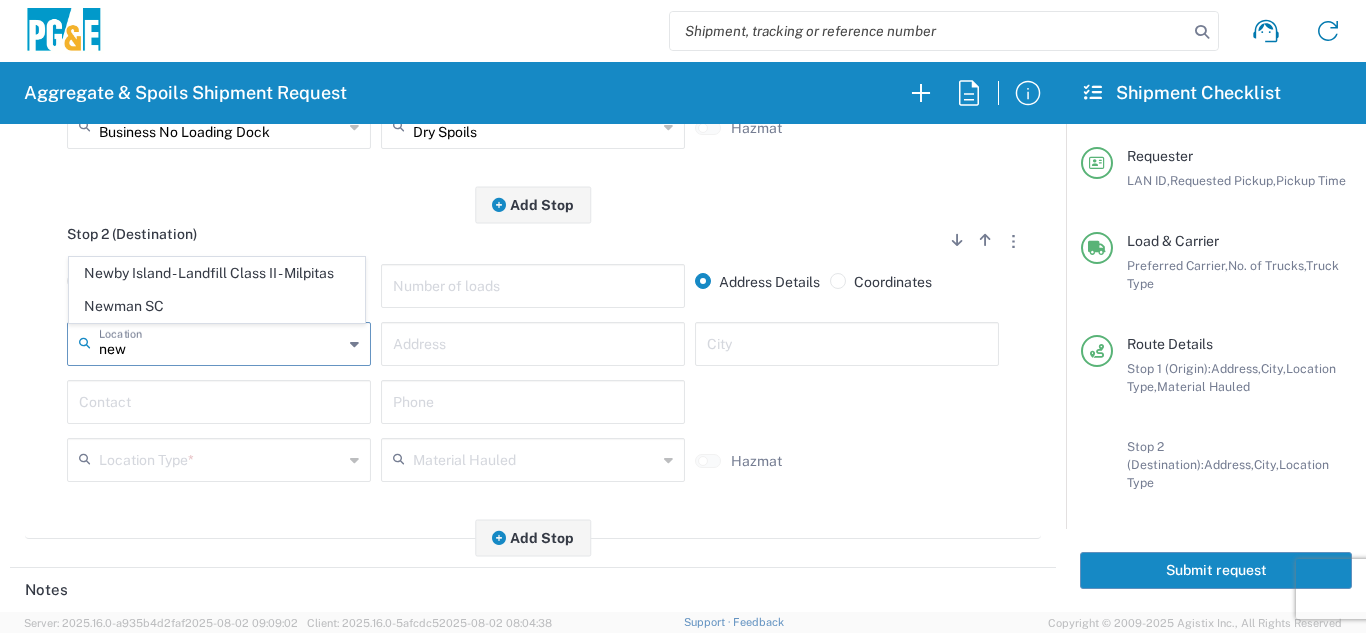 type on "Newby Island - Landfill Class II - Milpitas" 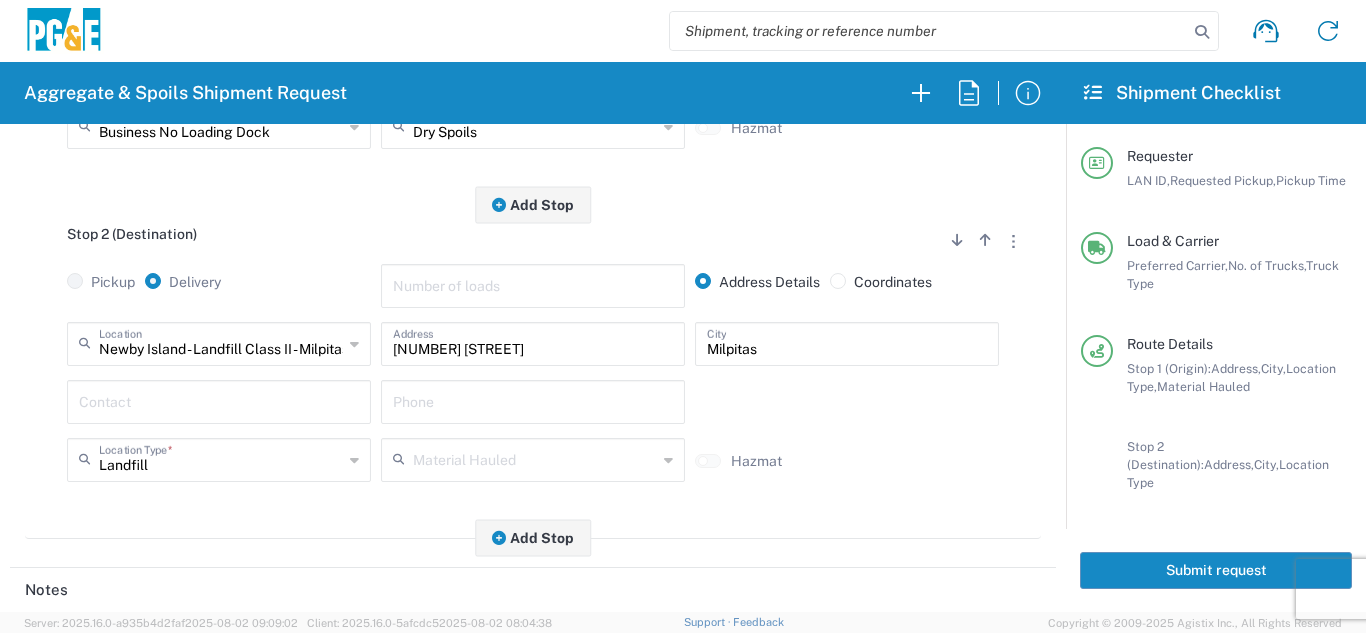 click at bounding box center [219, 400] 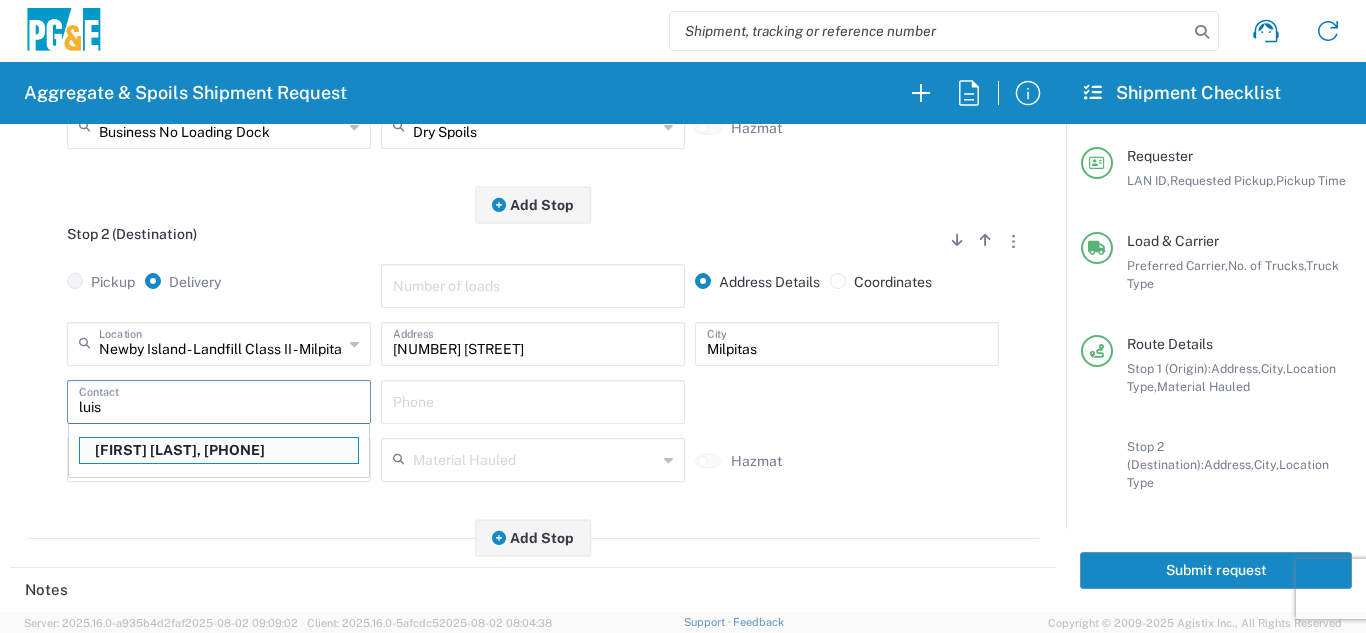 click on "[FIRST] [LAST], [PHONE]" at bounding box center [219, 450] 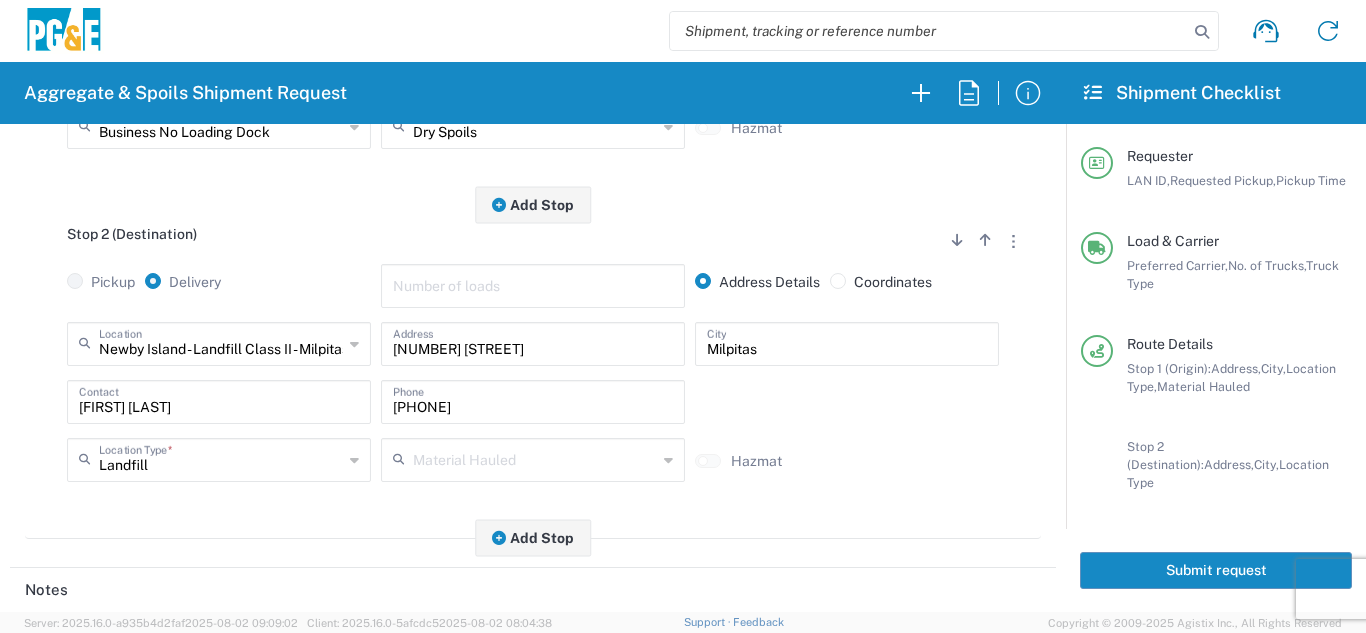 click on "Stop 2 (Destination)
Add Stop Above   Add Stop Below   Remove Stop   Pickup   Delivery   Number of loads   Address Details   Coordinates  Newby Island - Landfill Class II - Milpitas  Location  Newby Island - Landfill Class II - Milpitas 17300 East Jahant Rd - Quarry 7/11 Materials - Chico - Quarry 7/11 Materials - Ridgecrest - Quarry Acampo Airport - Santa Rosa Altamont Landfill - Livermore American Canyon Anderson Landfill - Waste Management Landfill Class II Antioch Building Materials Antioch SC Argent Materials - Oakland - Quarry Auburn Auburn HUB Yard Auburn SC Avenal Regional Landfill Bakersfield SC Bakersfield Sub Bangor Rock Quarry Bear River Aggregates - Meadow Vista - Quarry Best Rock Quarry - Barstow Blue Mountain Minerals - Columbia - Quarry Bodean Bowman & Sons Brisbane Recycling Burney SC Butte Sand & Gravel - Sutter - Quarry Calaveras Materials Inc - Merced - Quarry Canyon Rock Co Inc - Forestville - Quarry Carlotta Cemex - Antioch - Quarry Clovis" 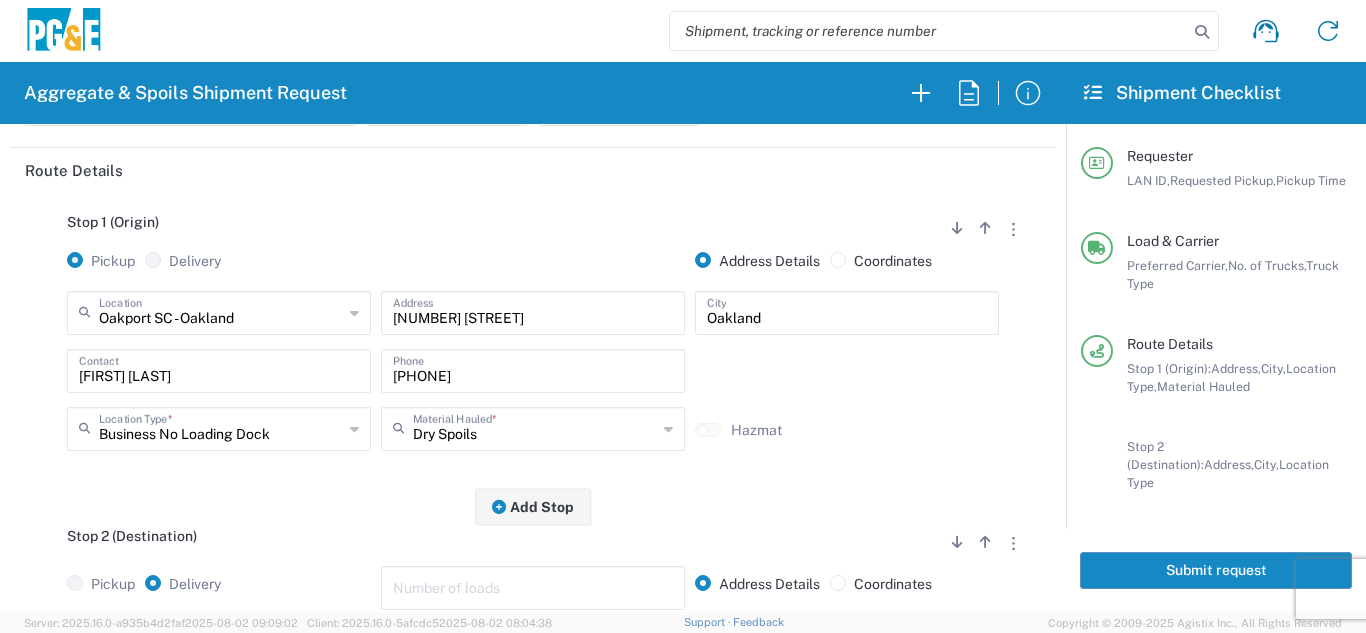 scroll, scrollTop: 0, scrollLeft: 0, axis: both 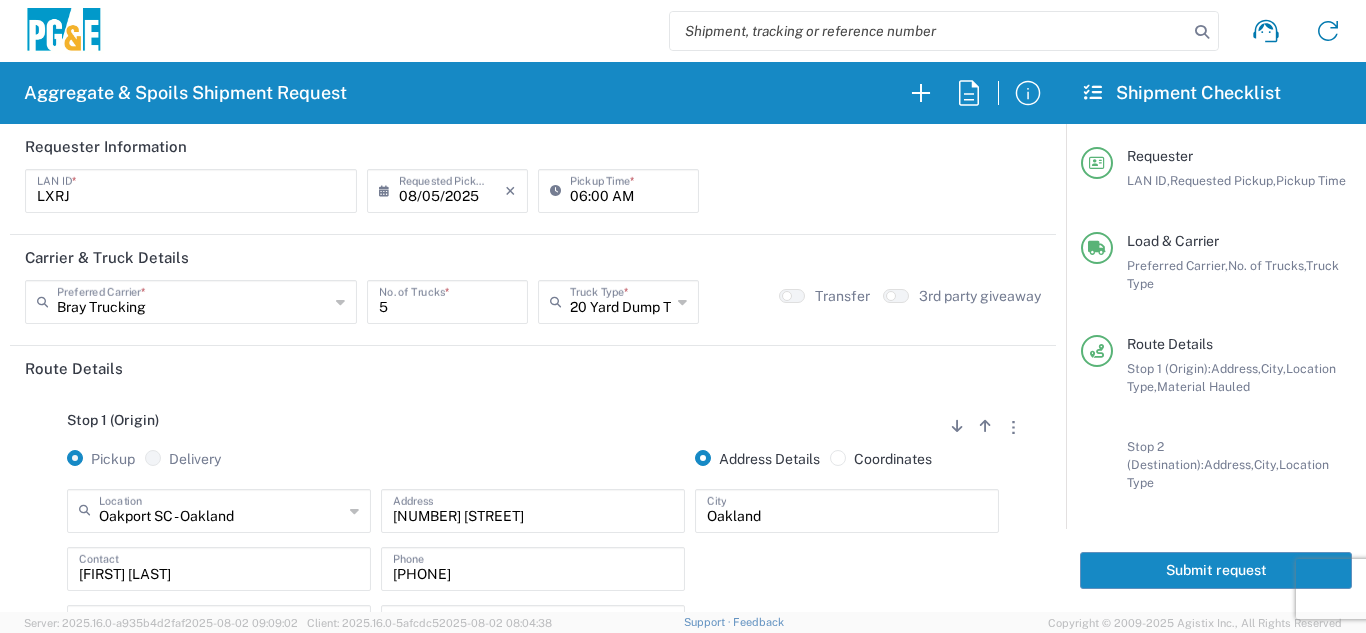 click on "Submit request" 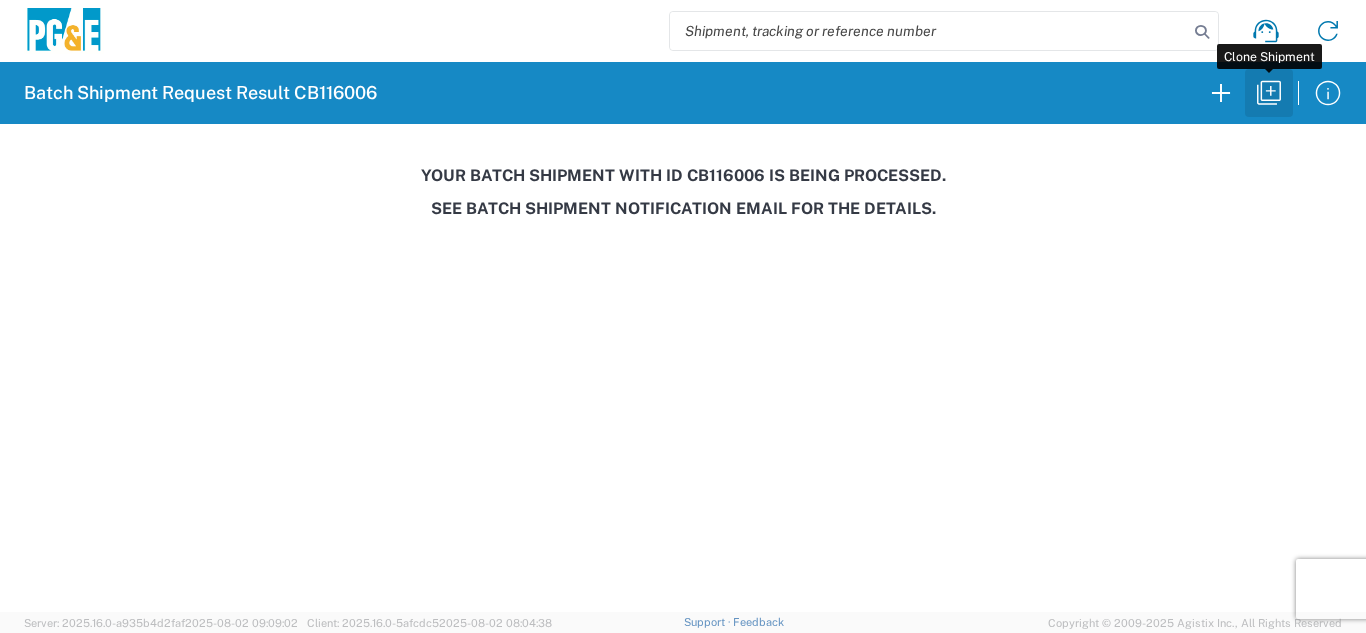 click 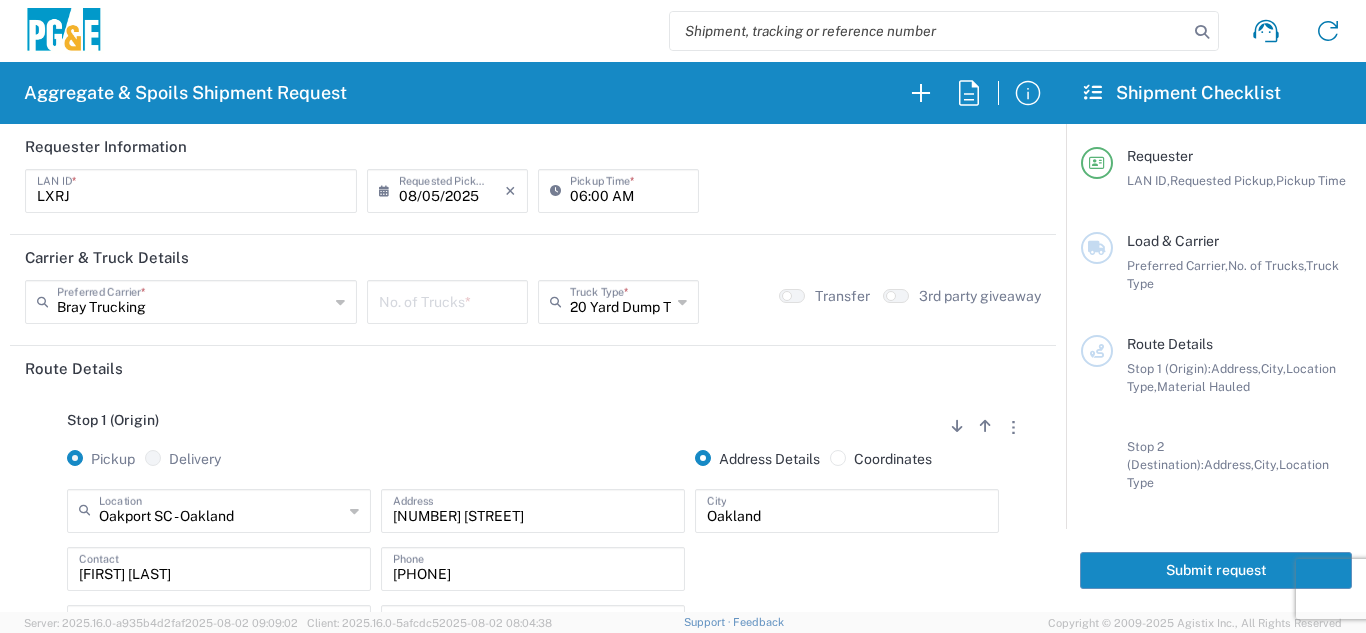 click at bounding box center (447, 300) 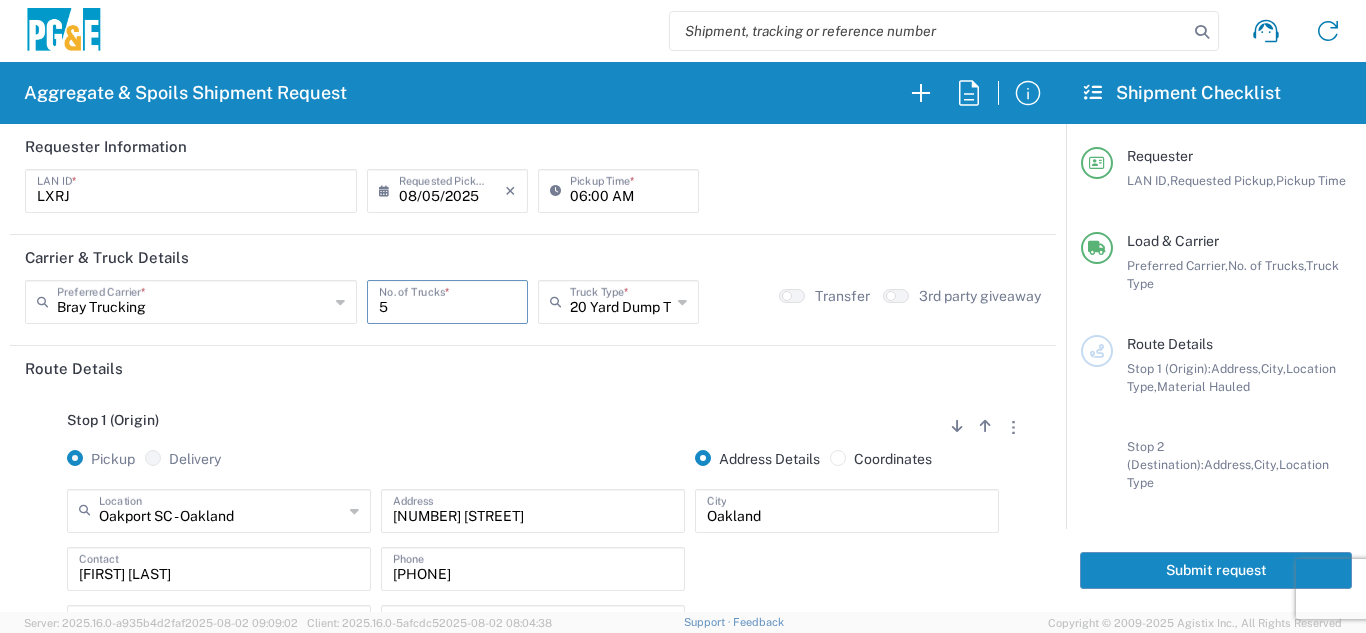 type on "5" 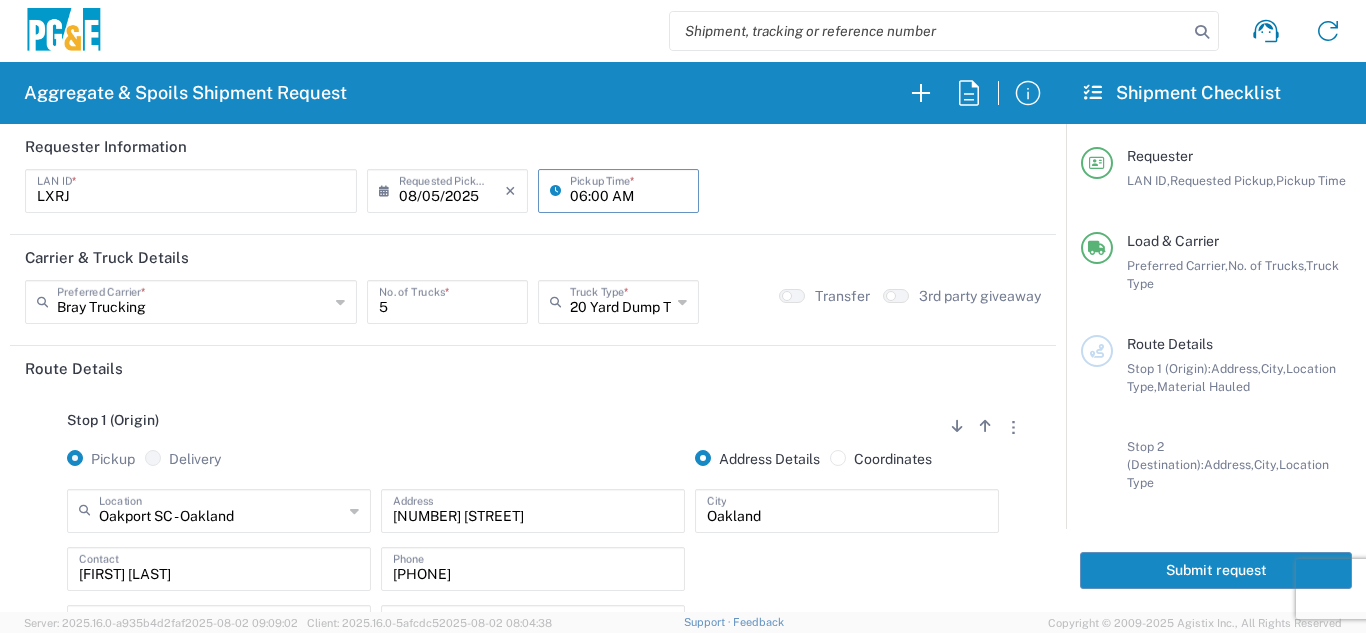 click on "06:00 AM" at bounding box center [628, 189] 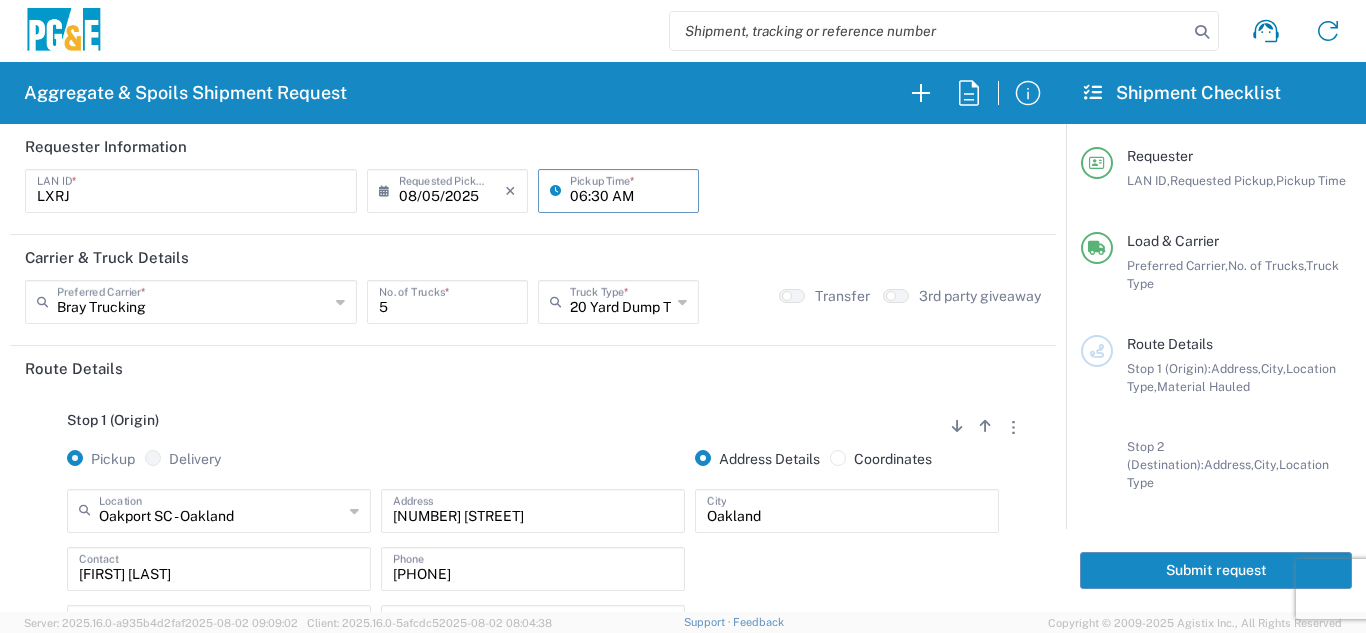 type on "06:30 AM" 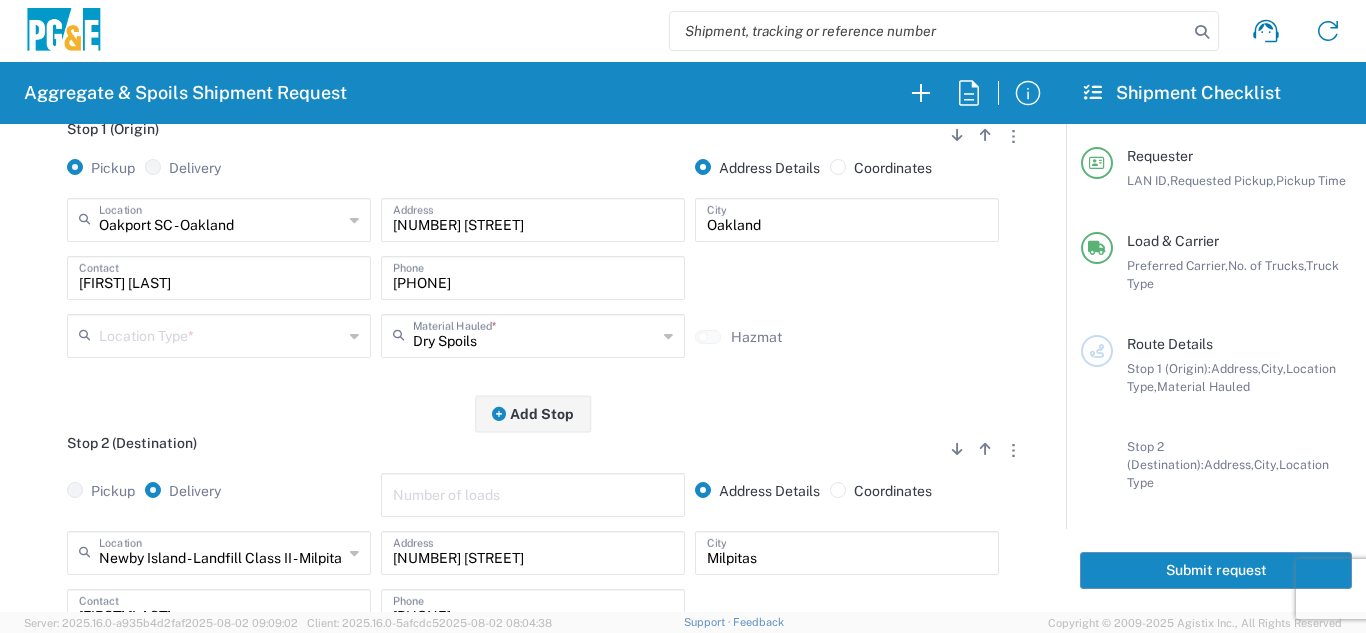 scroll, scrollTop: 300, scrollLeft: 0, axis: vertical 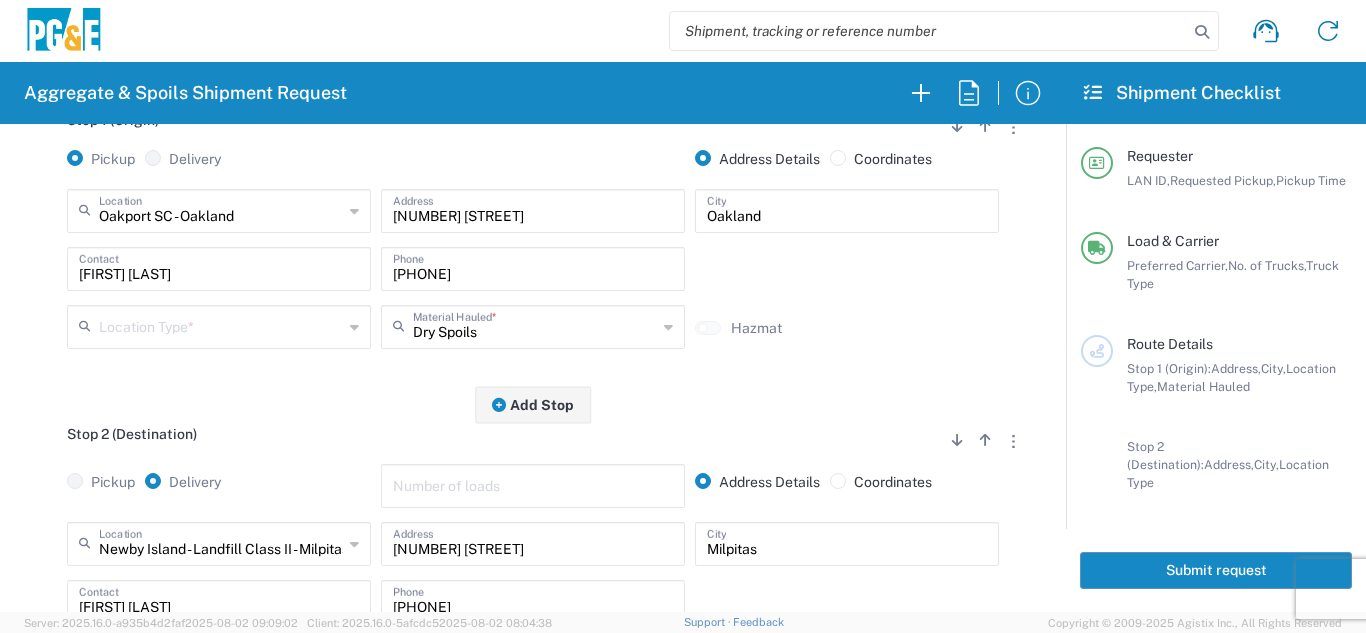 drag, startPoint x: 286, startPoint y: 330, endPoint x: 298, endPoint y: 337, distance: 13.892444 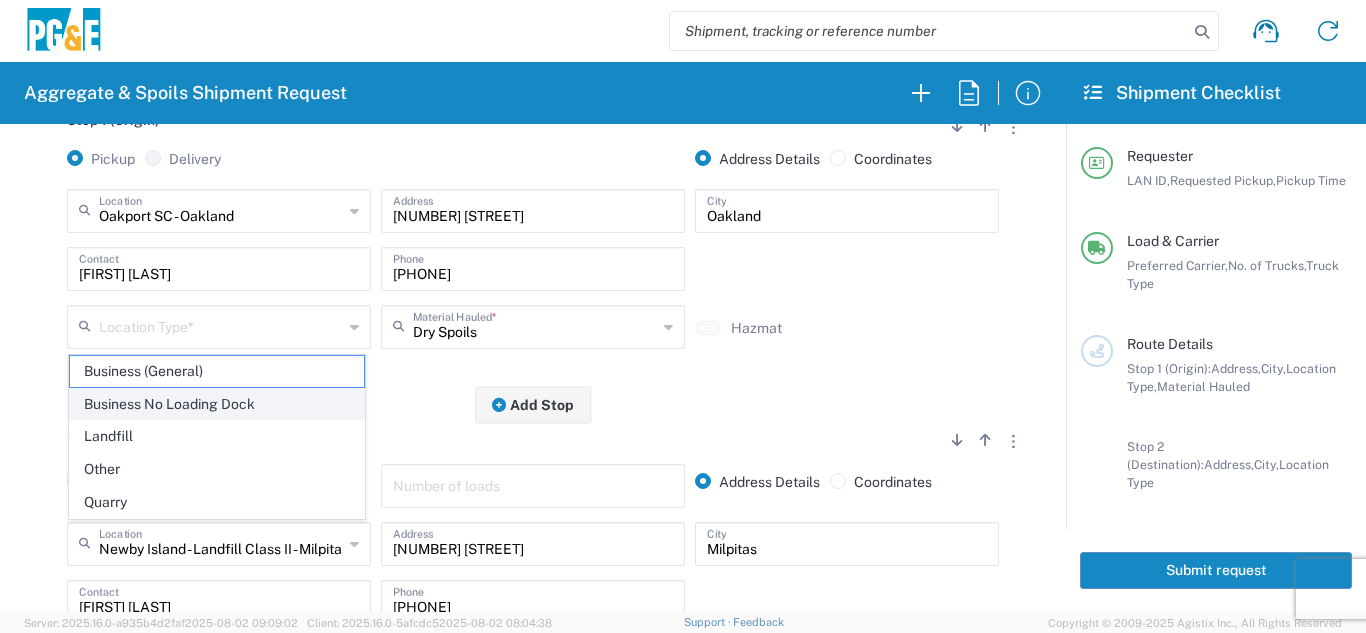 click on "Business No Loading Dock" 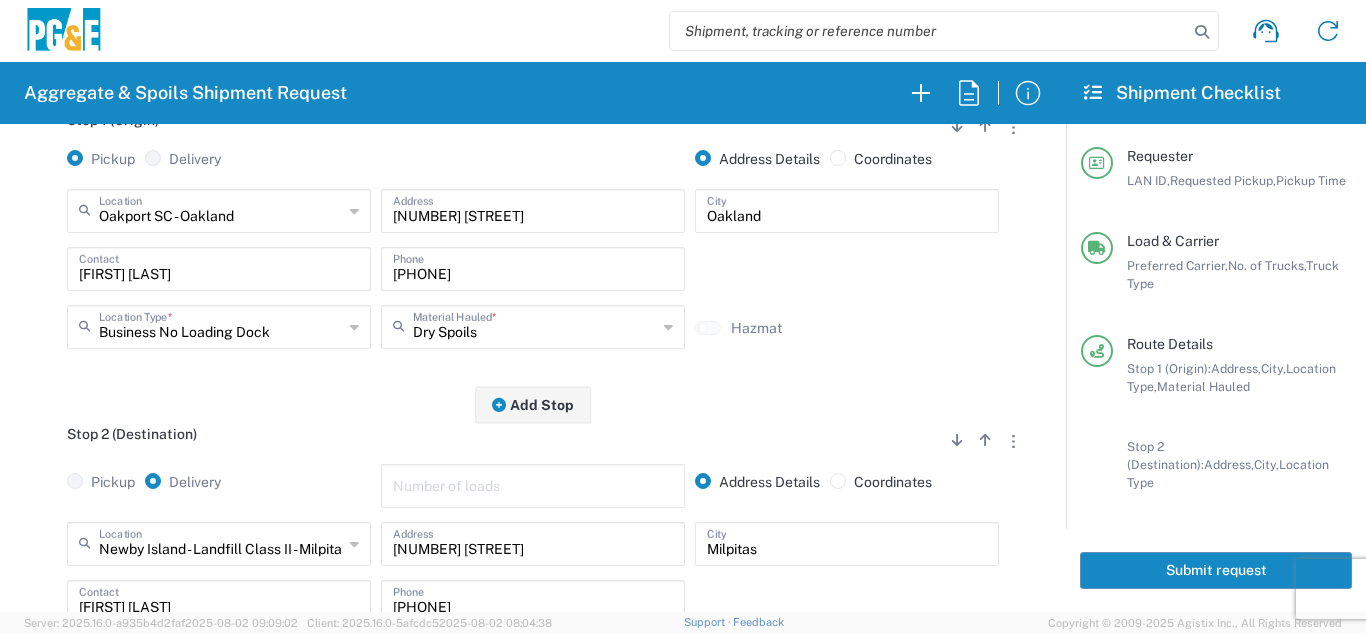 click on "Stop 1 (Origin)
Add Stop Above   Add Stop Below   Remove Stop   Pickup   Delivery   Address Details   Coordinates  Oakport SC - Oakland  Location  Oakport SC - Oakland 17300 East Jahant Rd - Quarry 7/11 Materials - Chico - Quarry 7/11 Materials - Ridgecrest - Quarry Acampo Airport - Santa Rosa Altamont Landfill - Livermore American Canyon Anderson Landfill - Waste Management Landfill Class II Antioch Building Materials Antioch SC Argent Materials - Oakland - Quarry Auburn Auburn HUB Yard Auburn SC Avenal Regional Landfill Bakersfield SC Bakersfield Sub Bangor Rock Quarry Bear River Aggregates - Meadow Vista - Quarry Best Rock Quarry - Barstow Blue Mountain Minerals - Columbia - Quarry Bodean Bowman & Sons Brisbane Recycling Burney SC Butte Sand & Gravel - Sutter - Quarry Calaveras Materials Inc - Merced - Quarry Canyon Rock Co Inc - Forestville - Quarry Carlotta Cedar Avenue Recycling - Fresno - Quarry Cemex - Antioch - Quarry Cemex - Clayton - Quarry Chico SC" 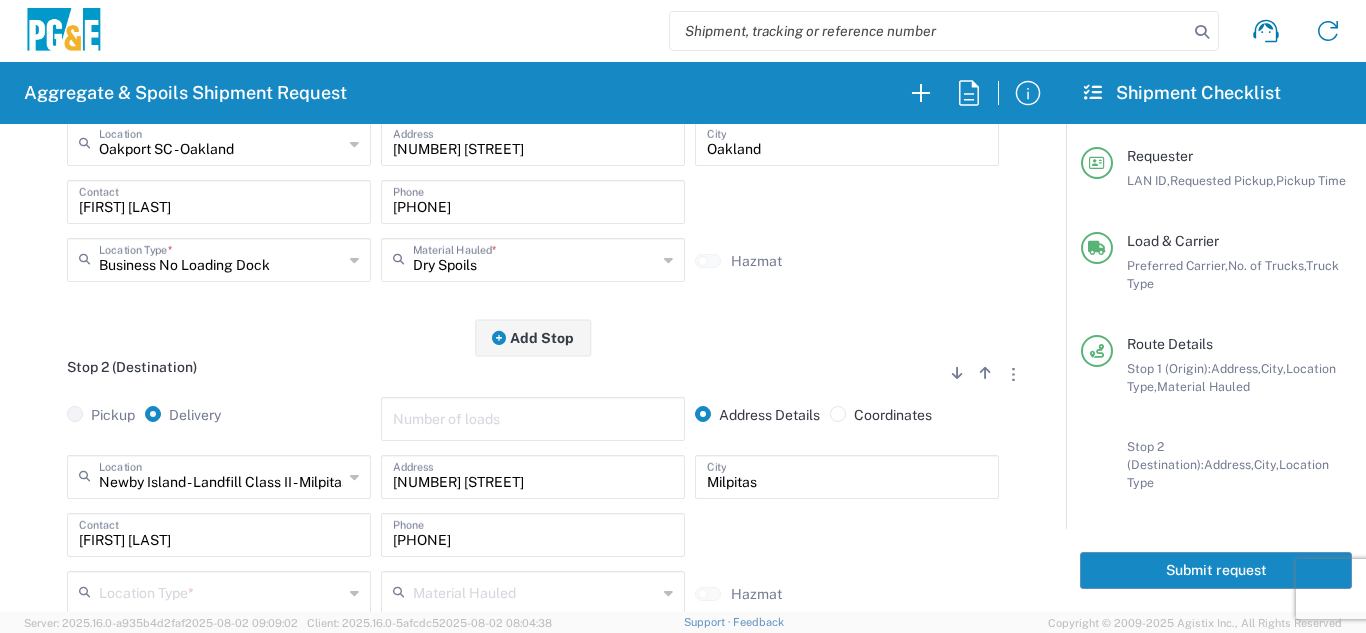 scroll, scrollTop: 600, scrollLeft: 0, axis: vertical 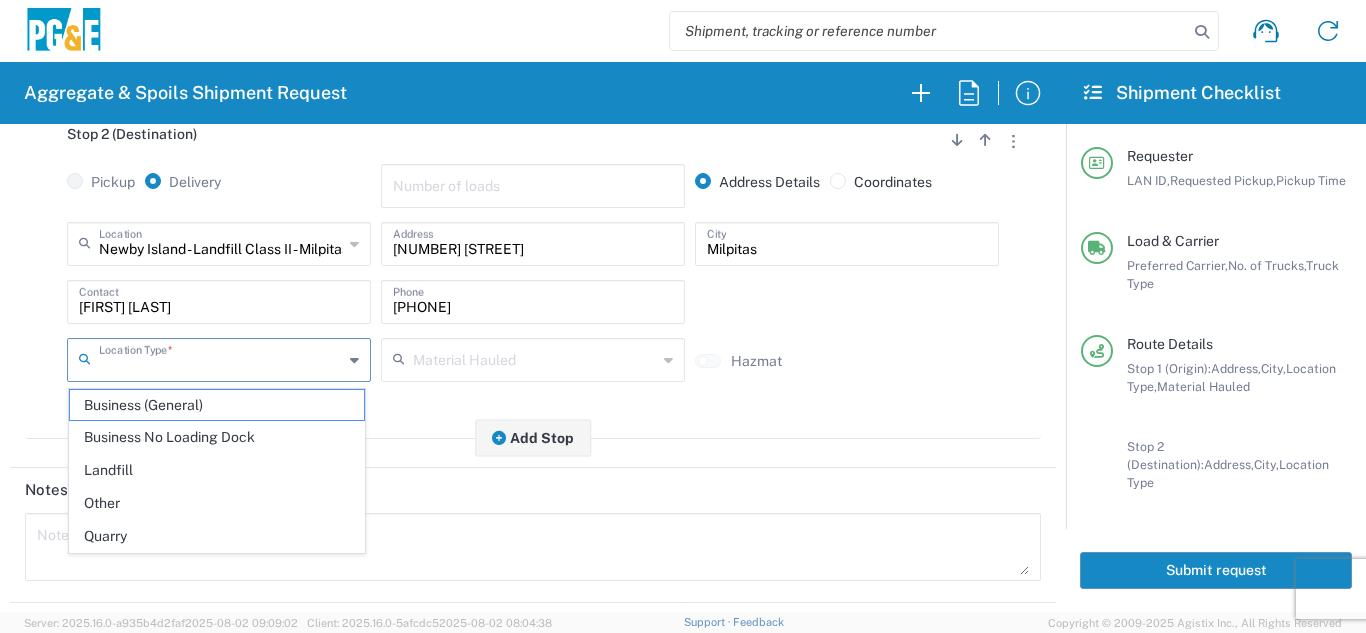 click at bounding box center [221, 358] 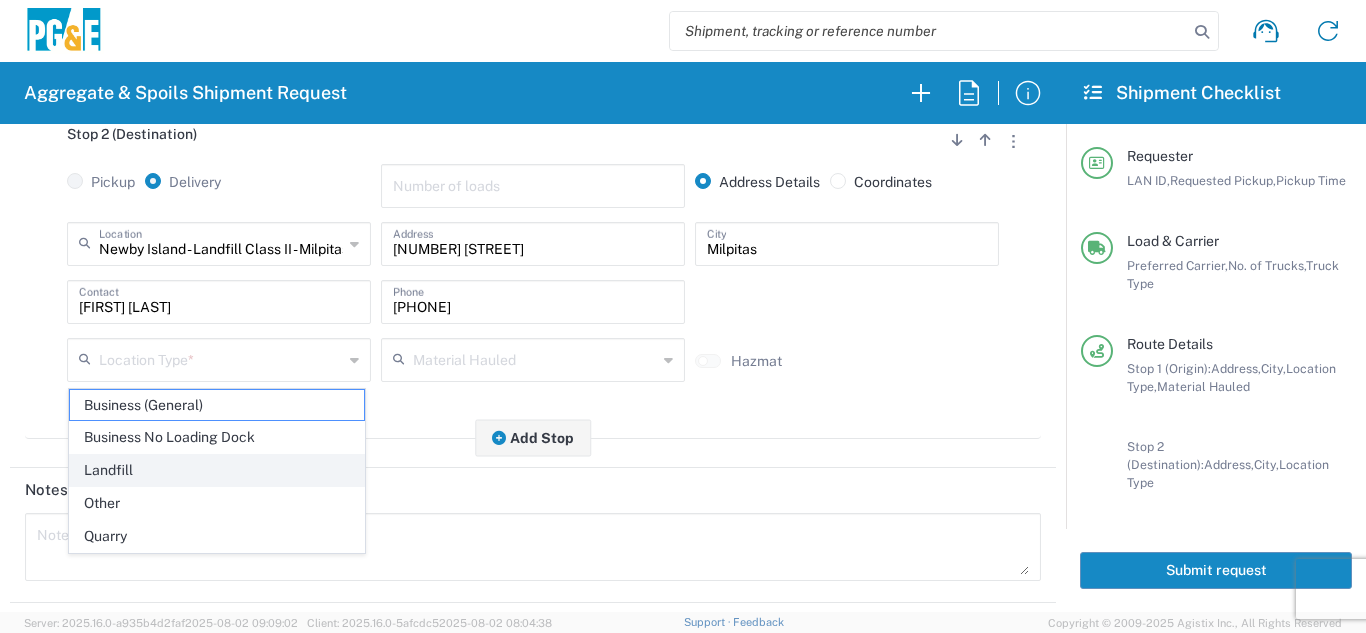 click on "Landfill" 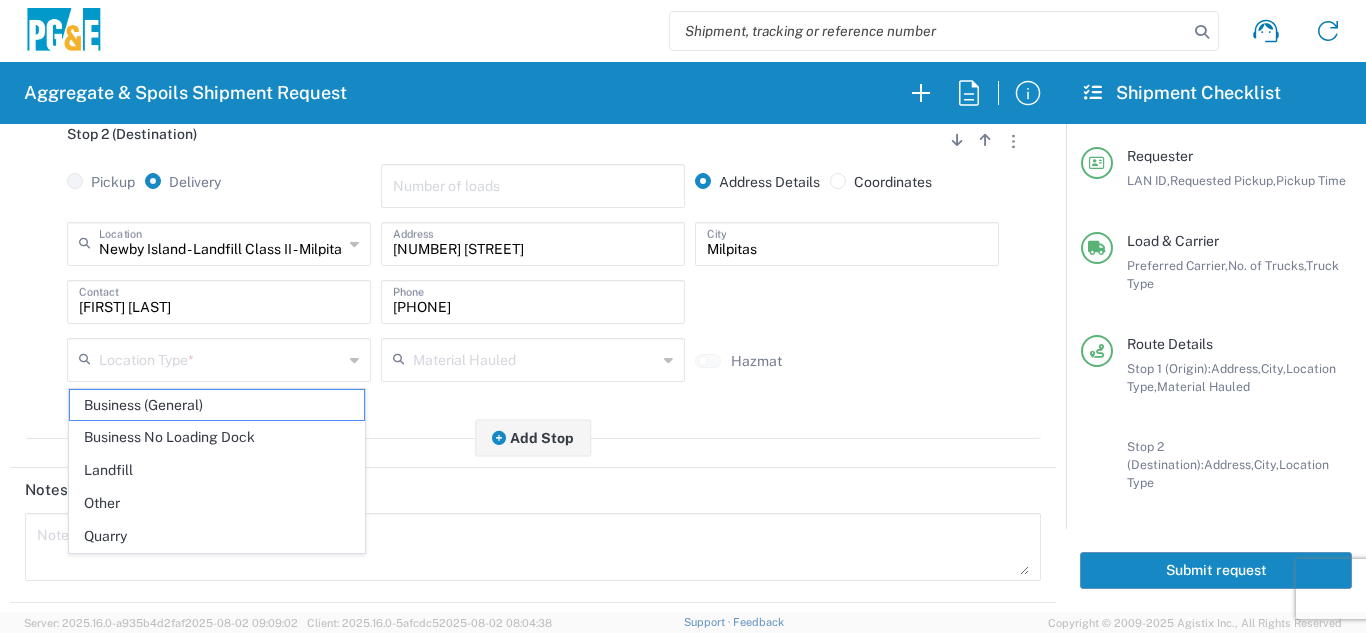 type on "Landfill" 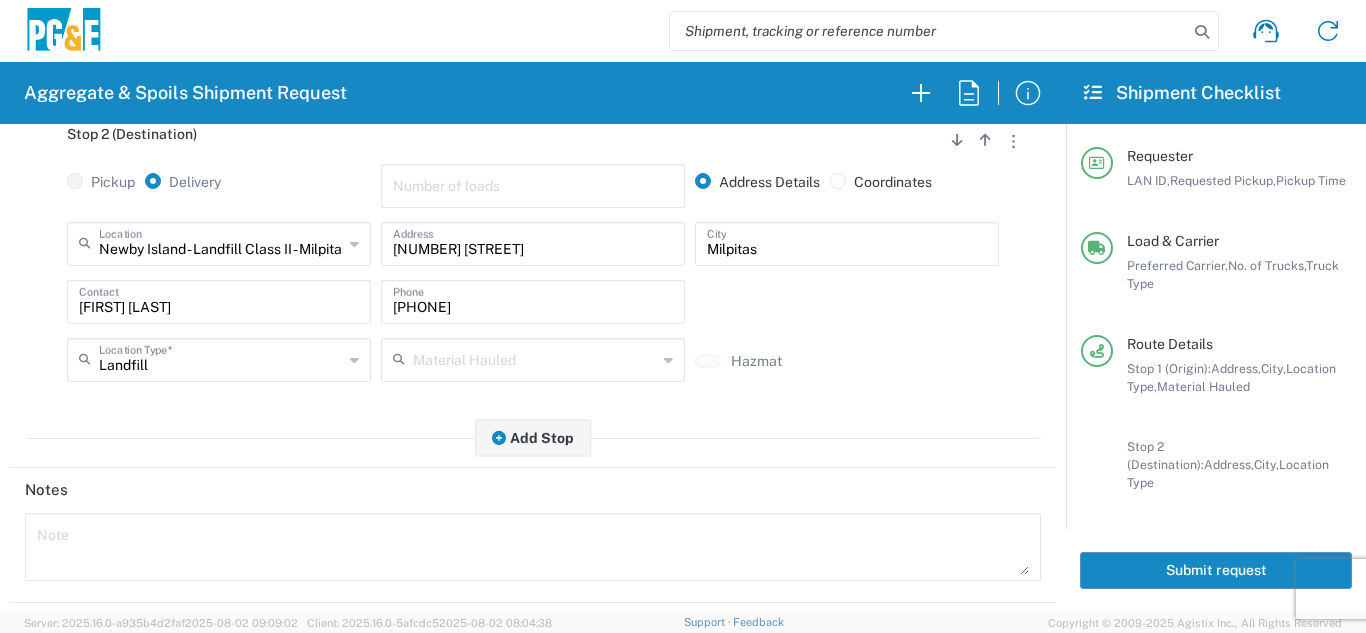 click on "Stop 1 (Origin)
Add Stop Above   Add Stop Below   Remove Stop   Pickup   Delivery   Address Details   Coordinates  Oakport SC - Oakland  Location  Oakport SC - Oakland 17300 East Jahant Rd - Quarry 7/11 Materials - Chico - Quarry 7/11 Materials - Ridgecrest - Quarry Acampo Airport - Santa Rosa Altamont Landfill - Livermore American Canyon Anderson Landfill - Waste Management Landfill Class II Antioch Building Materials Antioch SC Argent Materials - Oakland - Quarry Auburn Auburn HUB Yard Auburn SC Avenal Regional Landfill Bakersfield SC Bakersfield Sub Bangor Rock Quarry Bear River Aggregates - Meadow Vista - Quarry Best Rock Quarry - Barstow Blue Mountain Minerals - Columbia - Quarry Bodean Bowman & Sons Brisbane Recycling Burney SC Butte Sand & Gravel - Sutter - Quarry Calaveras Materials Inc - Merced - Quarry Canyon Rock Co Inc - Forestville - Quarry Carlotta Cedar Avenue Recycling - Fresno - Quarry Cemex - Antioch - Quarry Cemex - Clayton - Quarry Chico SC" 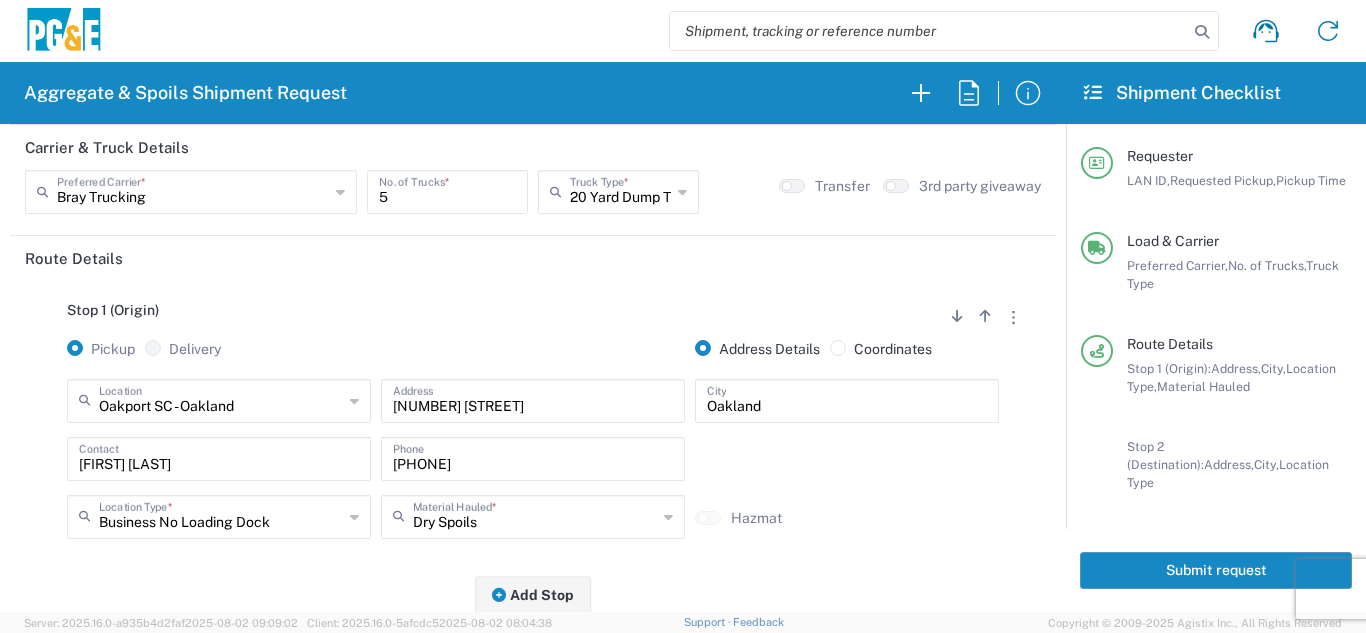 scroll, scrollTop: 0, scrollLeft: 0, axis: both 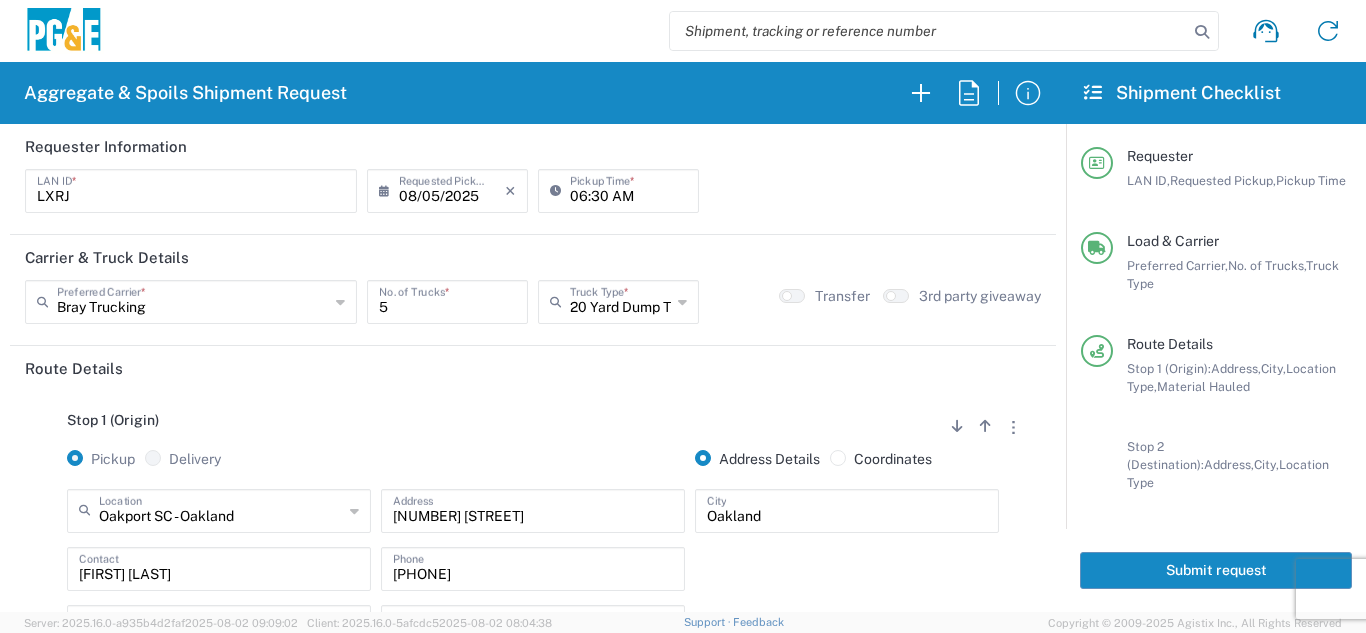 click on "Submit request" 